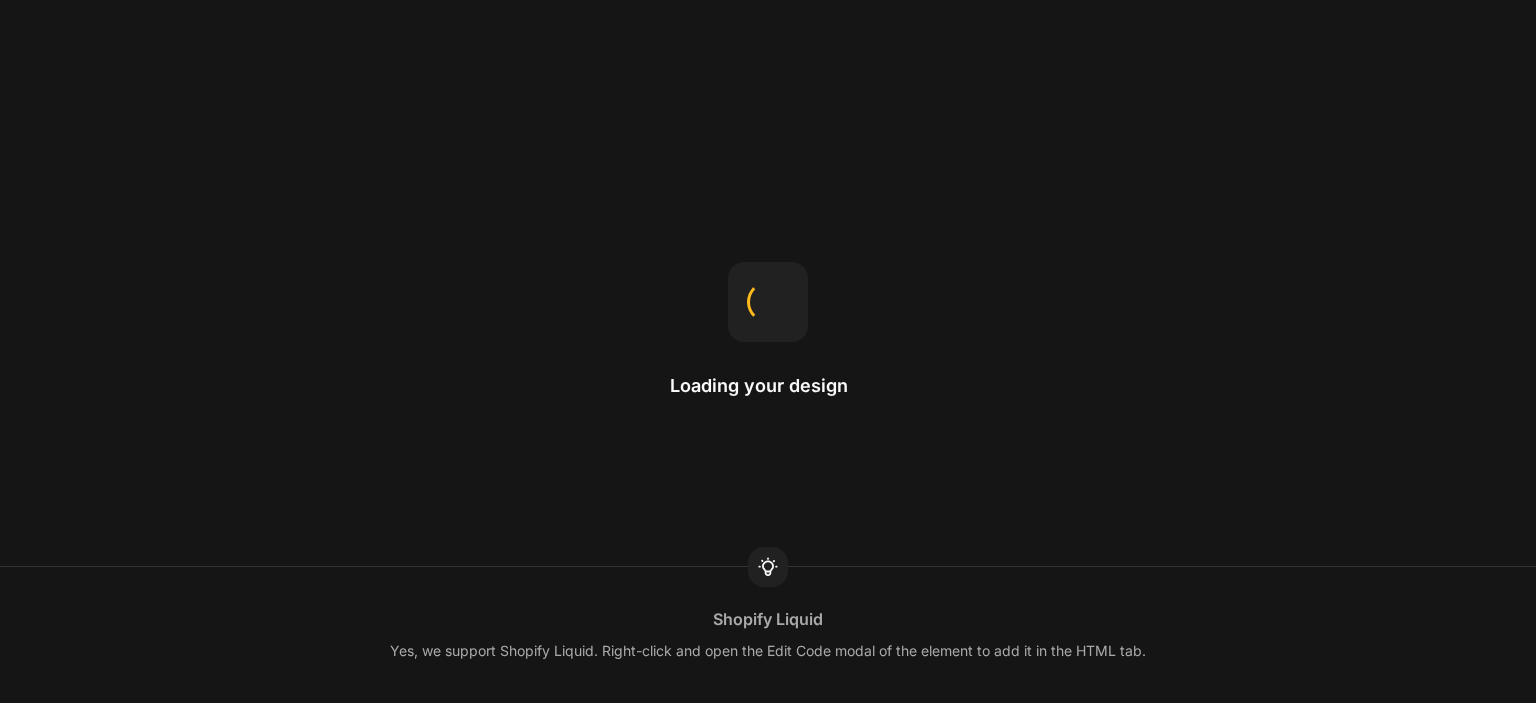 scroll, scrollTop: 0, scrollLeft: 0, axis: both 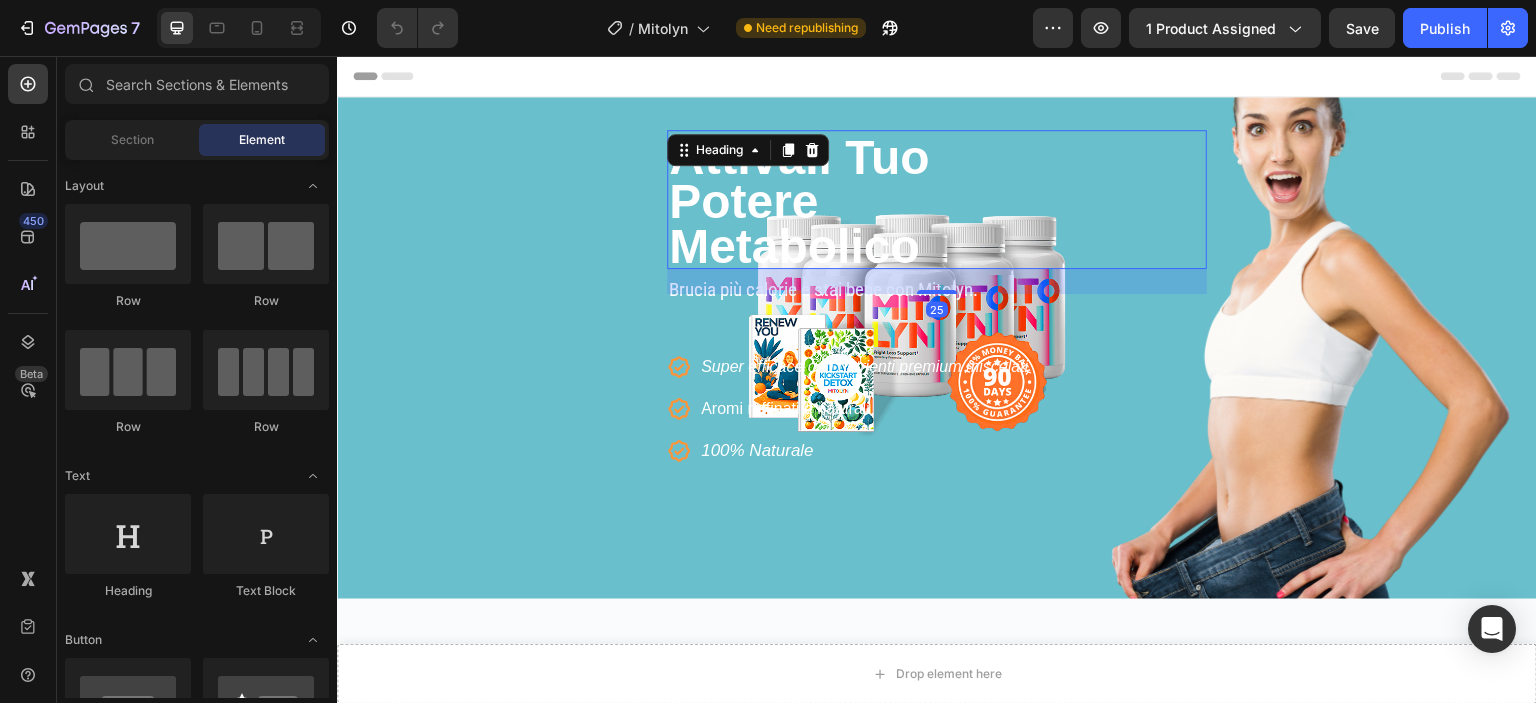 click on "Potere" at bounding box center [743, 201] 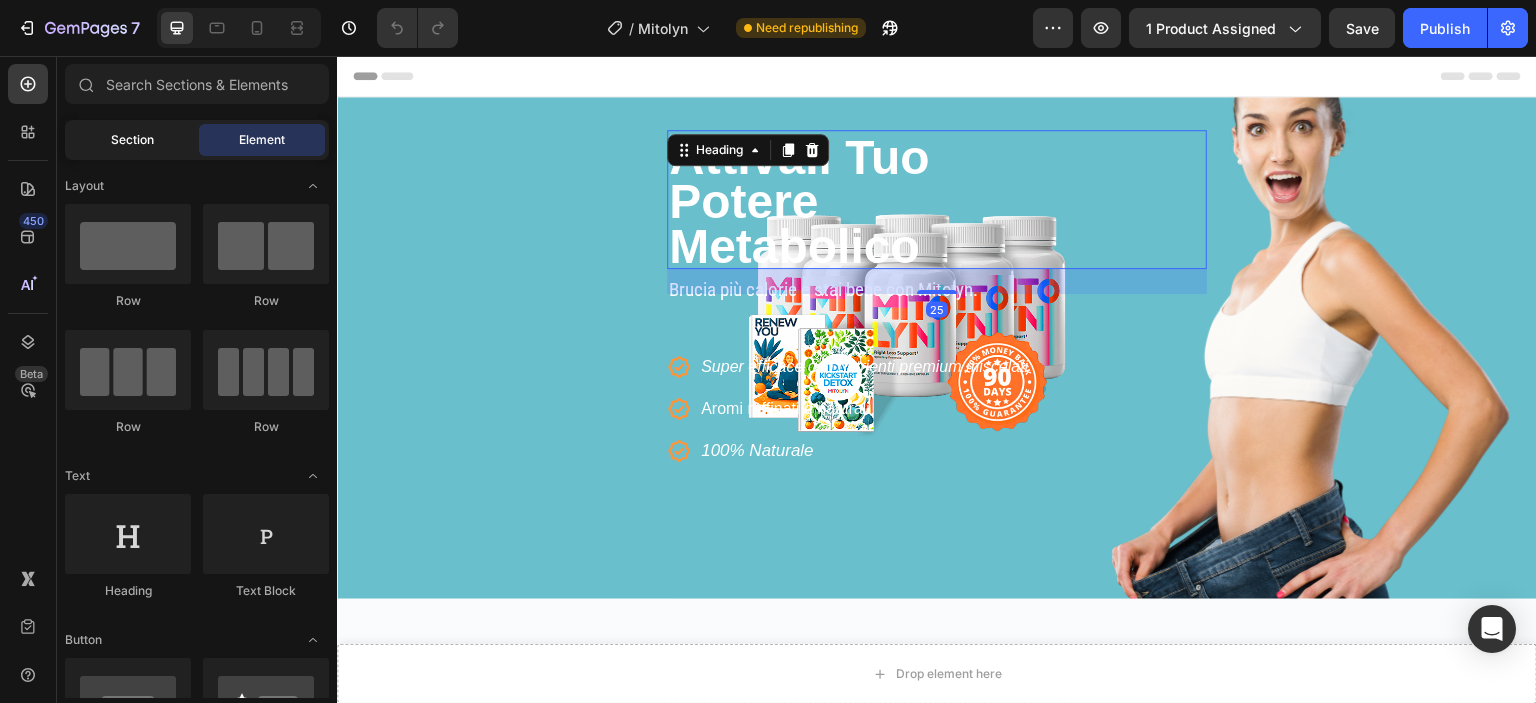 click on "Section" at bounding box center [132, 140] 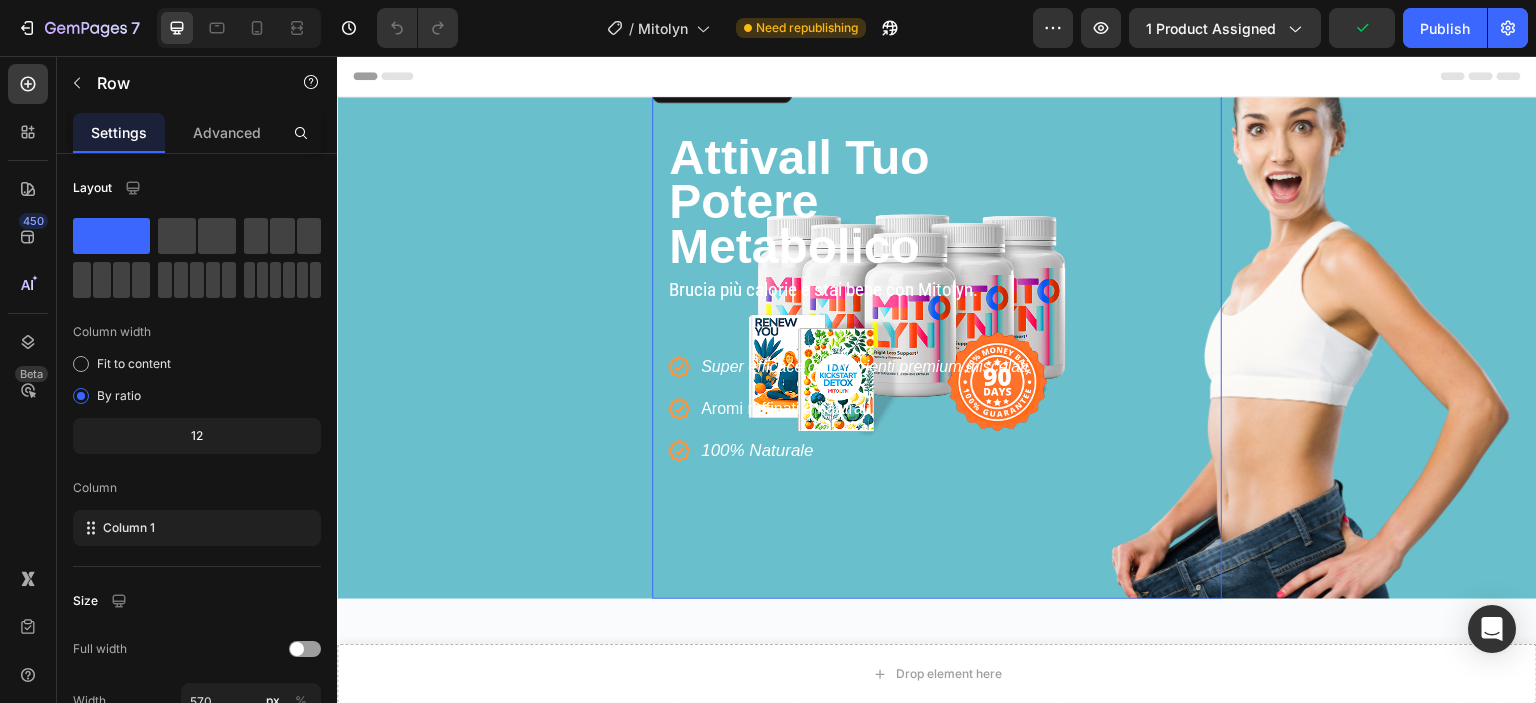 click on "⁠⁠⁠⁠⁠⁠⁠ Attiva Il Tuo Potere Metabolico Heading Brucia più calorie e stai bene con Mitolyn. Text block Icon Super efficace con nutrienti premium miscelati Text block Icon Aromi raffinati e naturali Text block Icon 100% Naturale Text block Icon List" at bounding box center [937, 364] 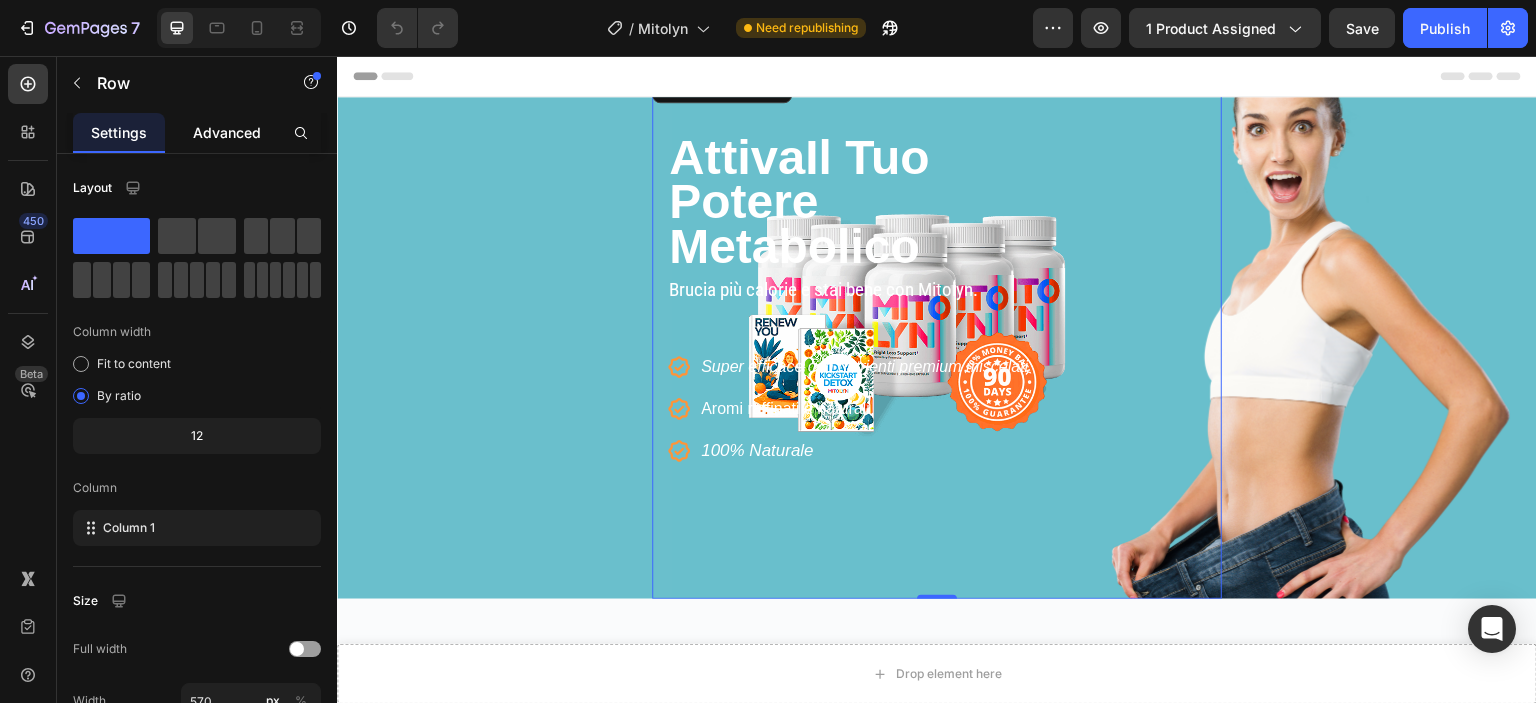 click on "Advanced" at bounding box center [227, 132] 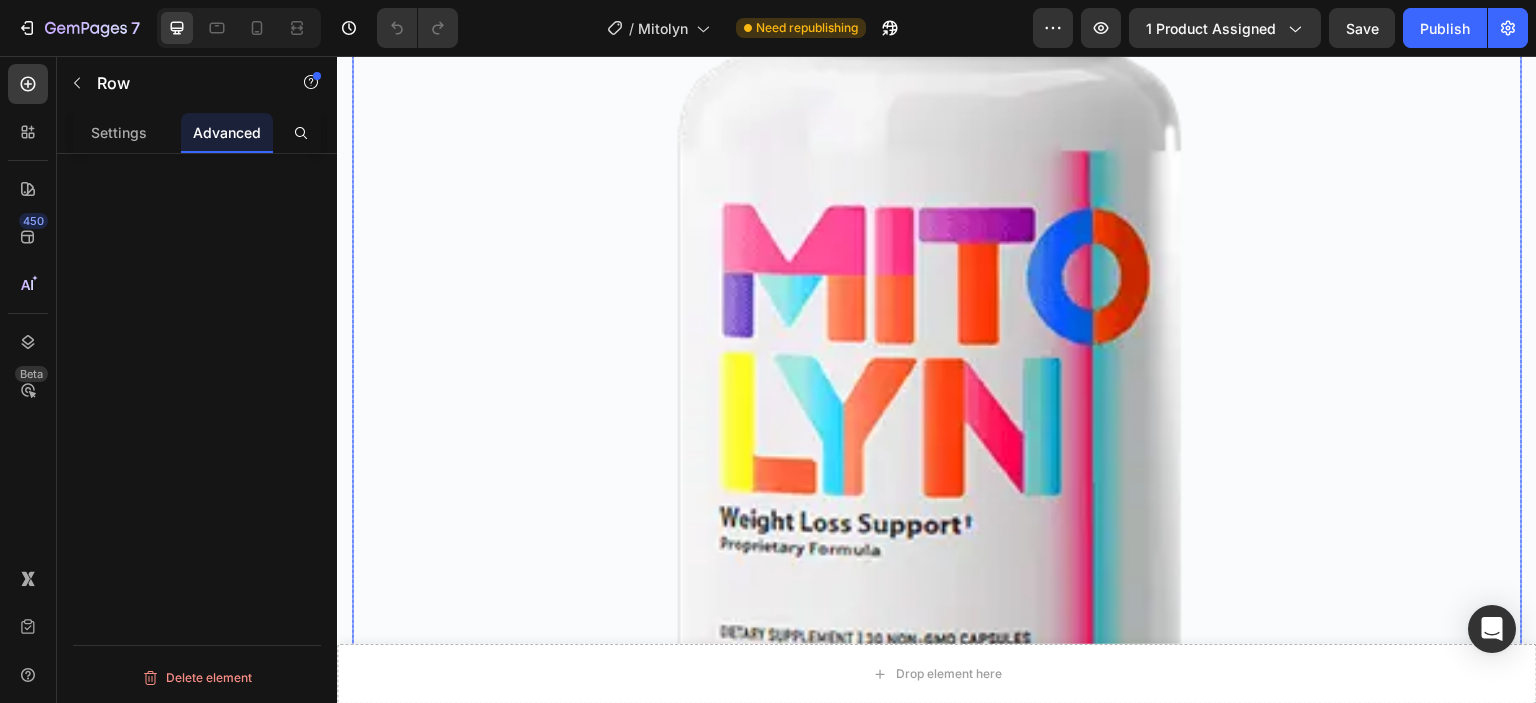 scroll, scrollTop: 1100, scrollLeft: 0, axis: vertical 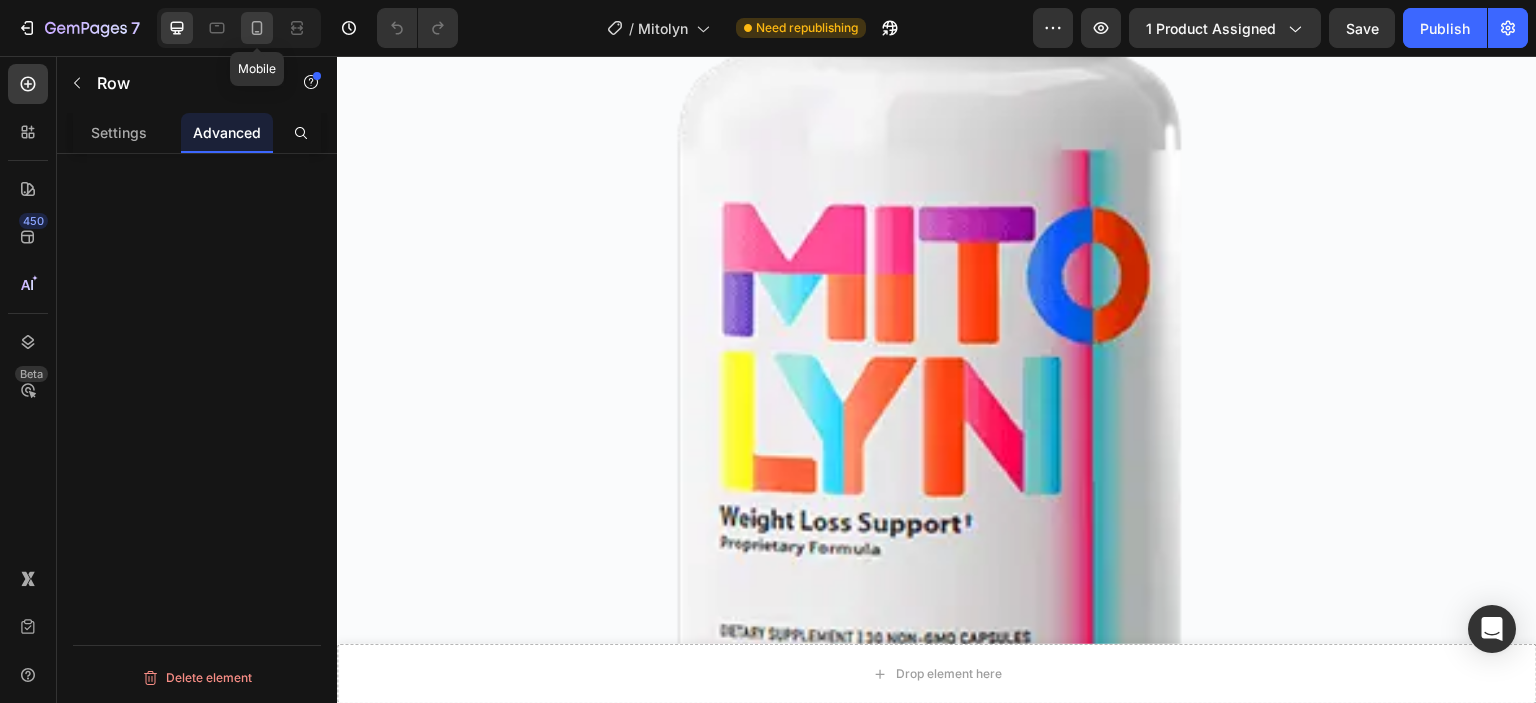 click 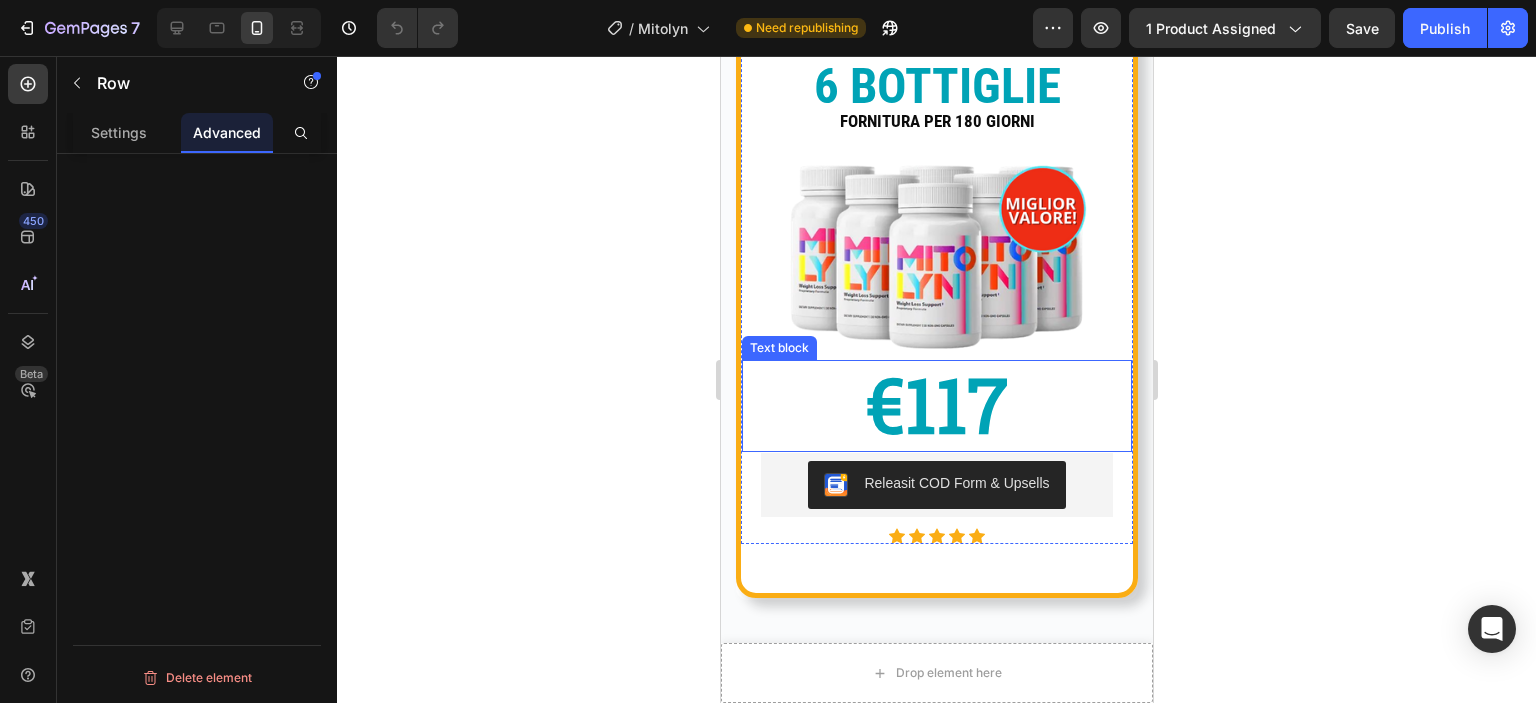 scroll, scrollTop: 1200, scrollLeft: 0, axis: vertical 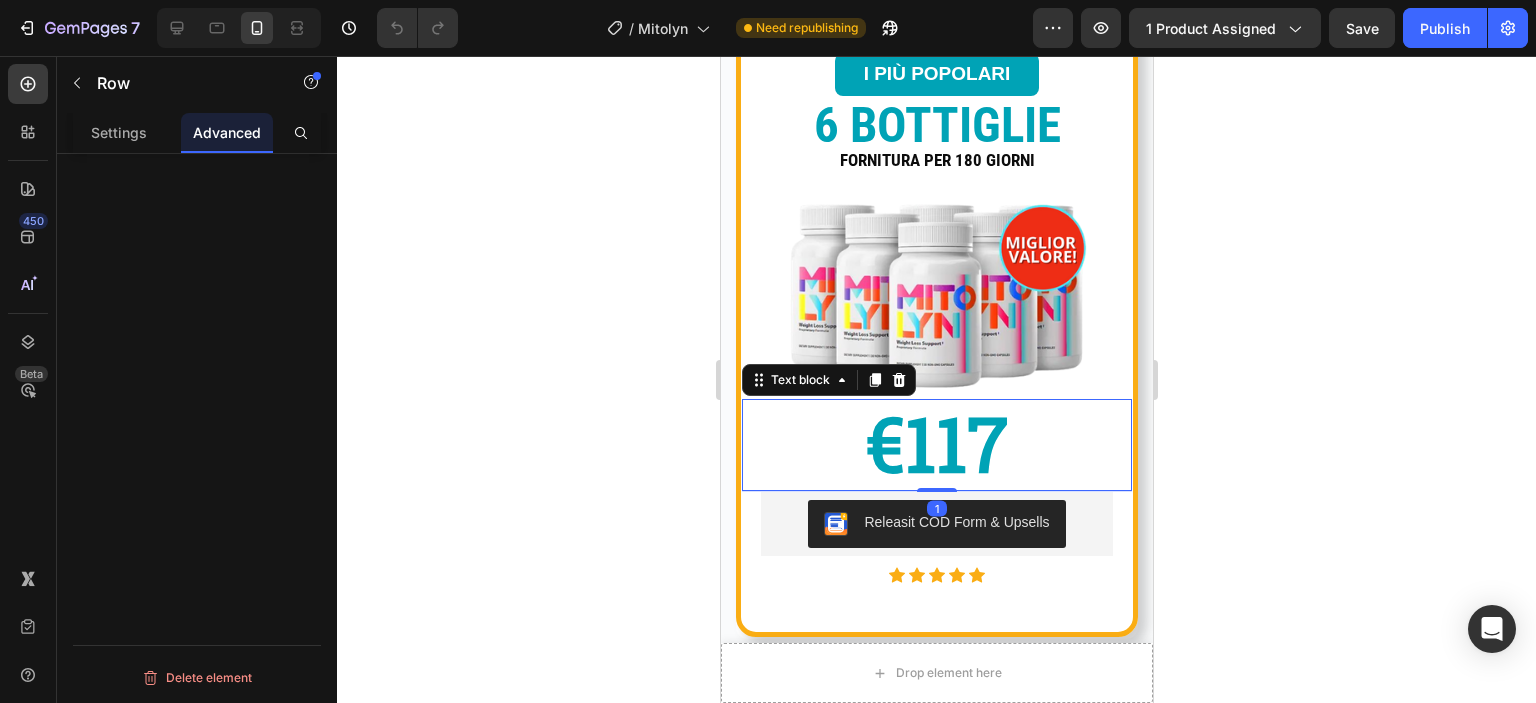 click on "€117" at bounding box center [936, 442] 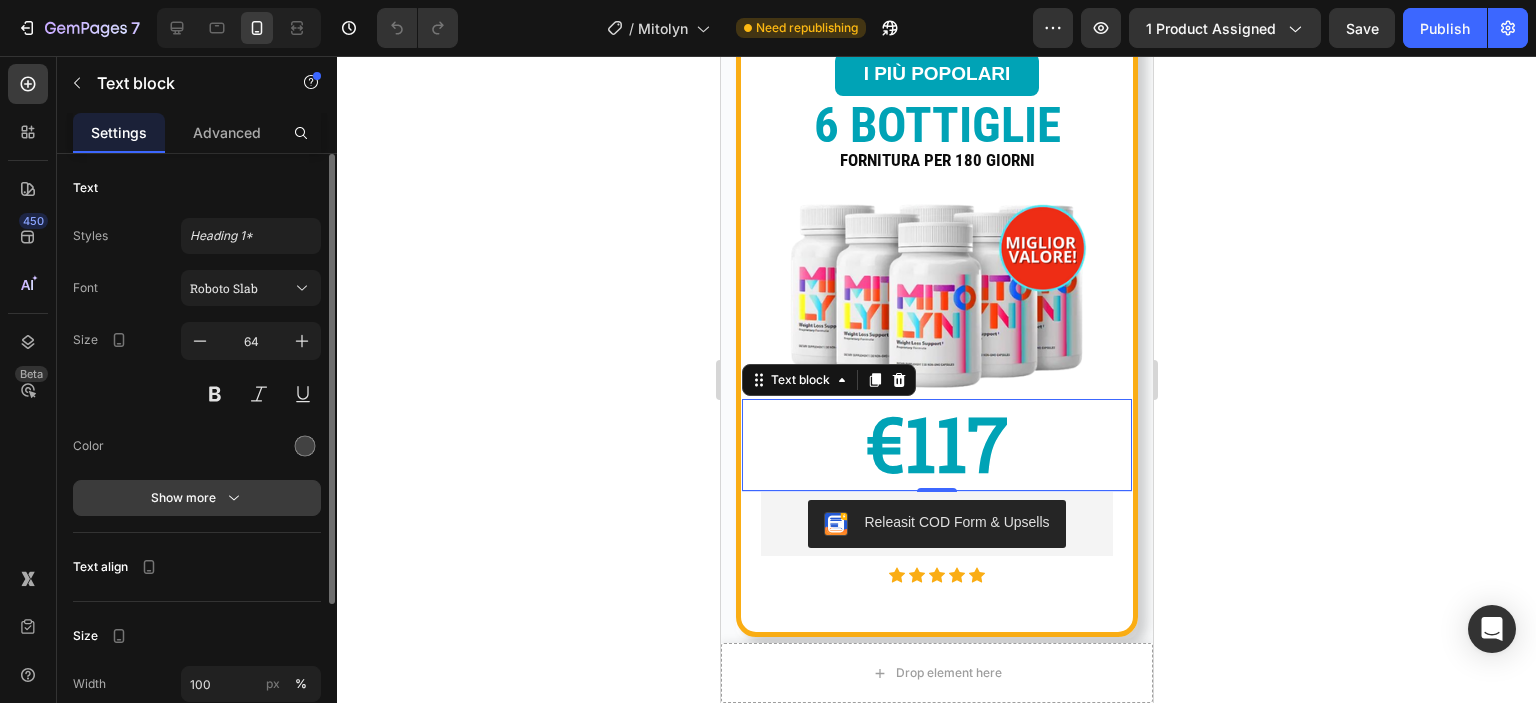 click on "Show more" at bounding box center [197, 498] 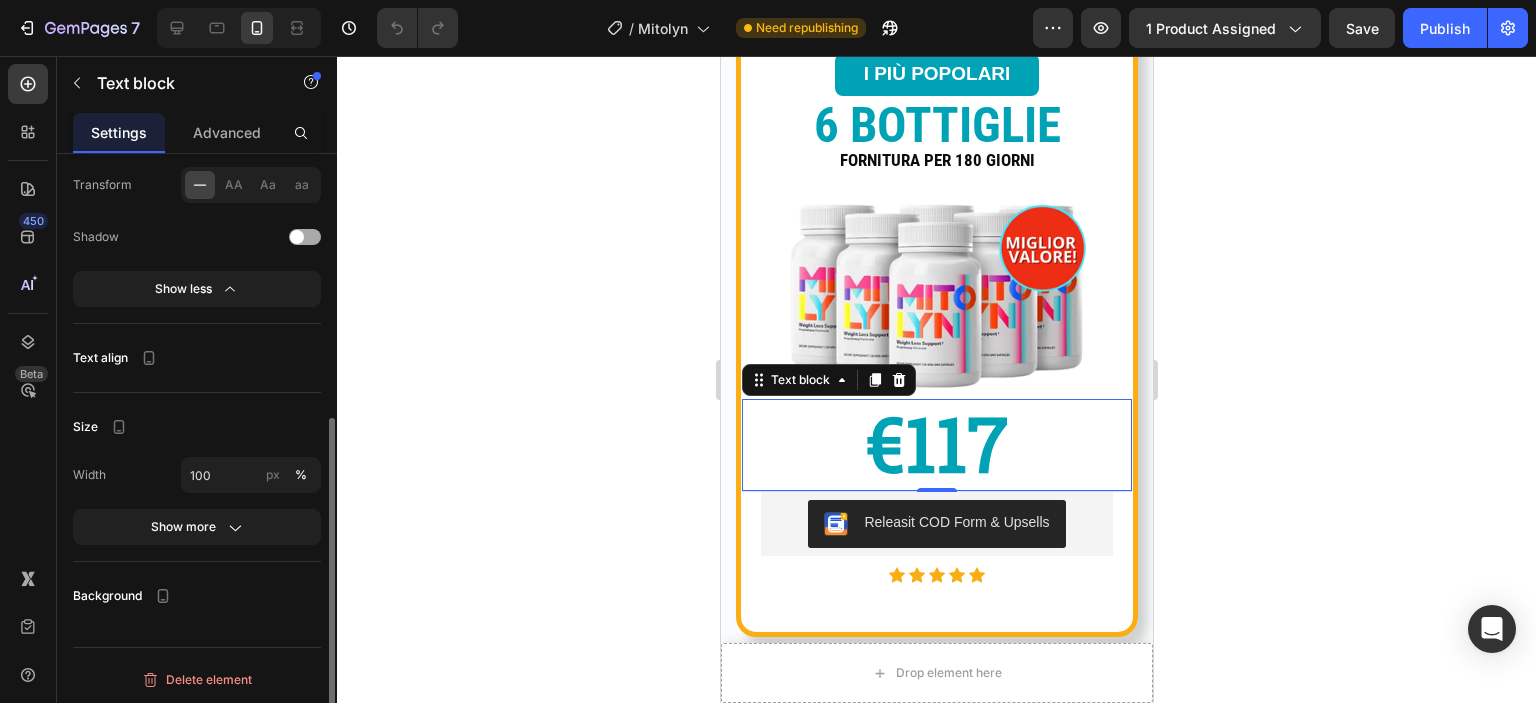 scroll, scrollTop: 0, scrollLeft: 0, axis: both 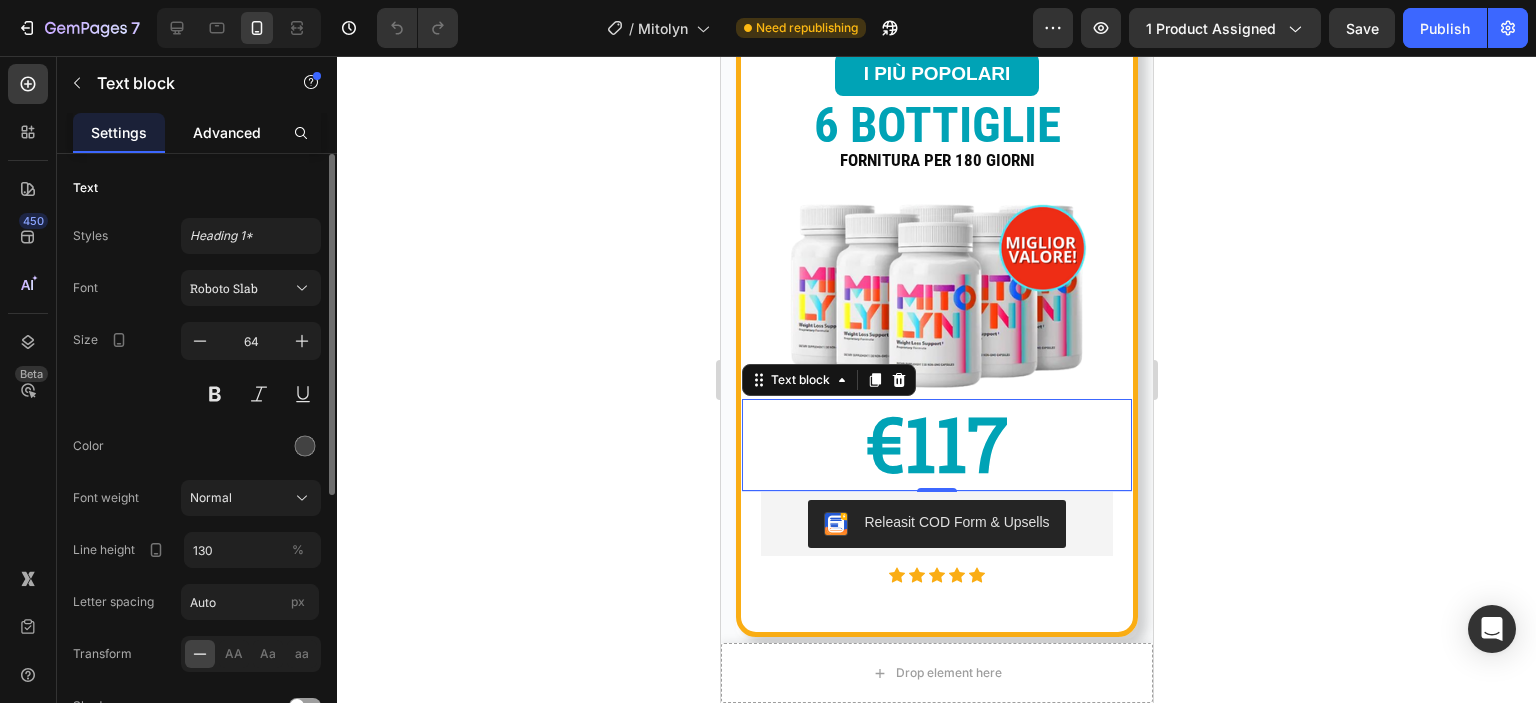 click on "Advanced" 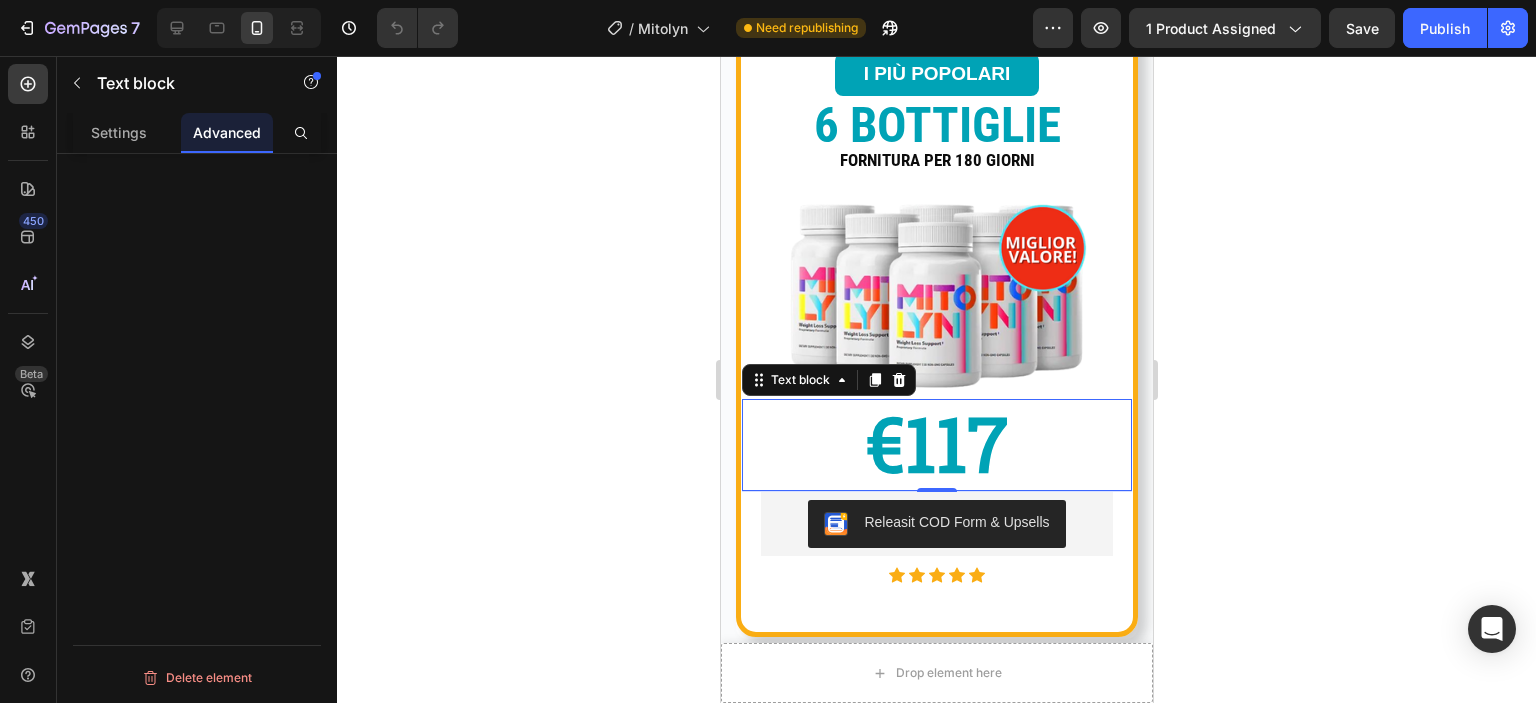 click on "Delete element" at bounding box center [197, 457] 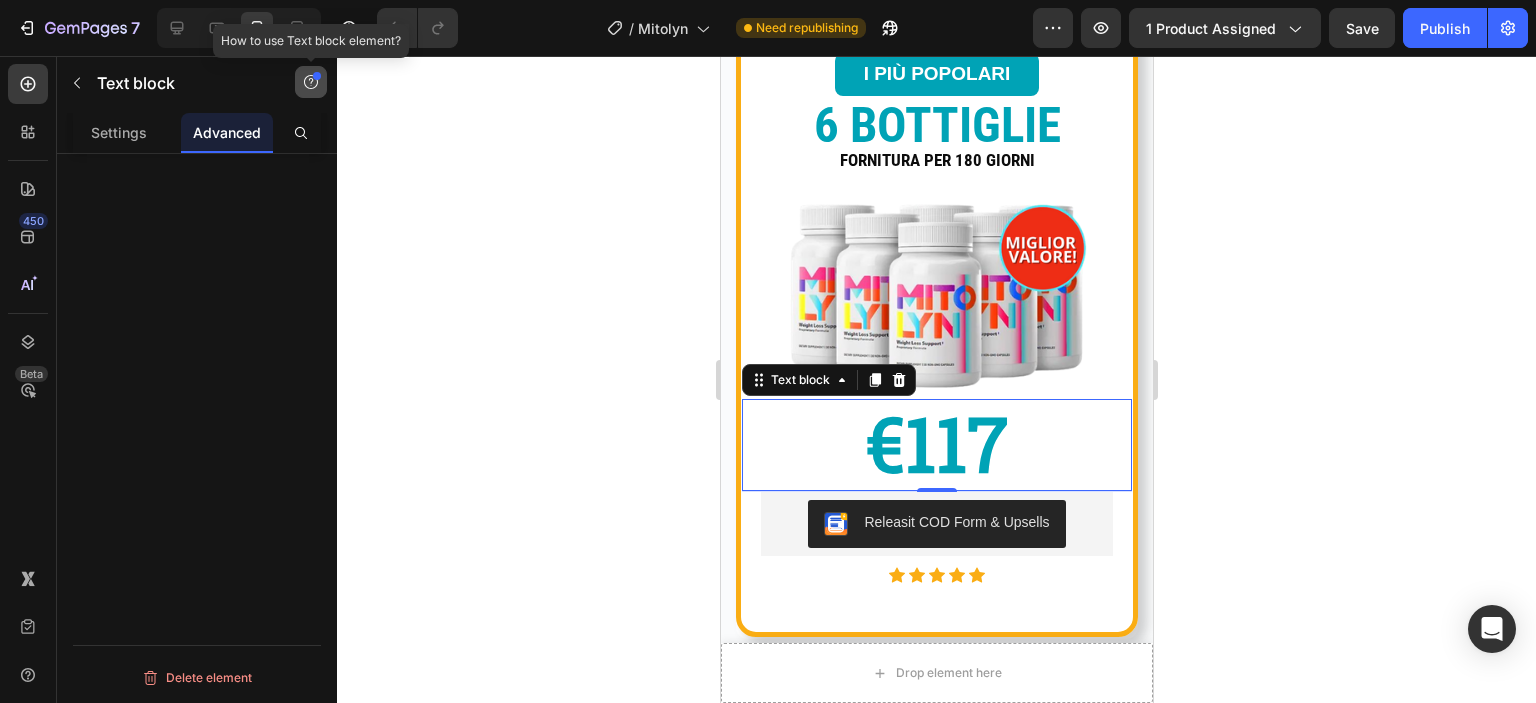 click 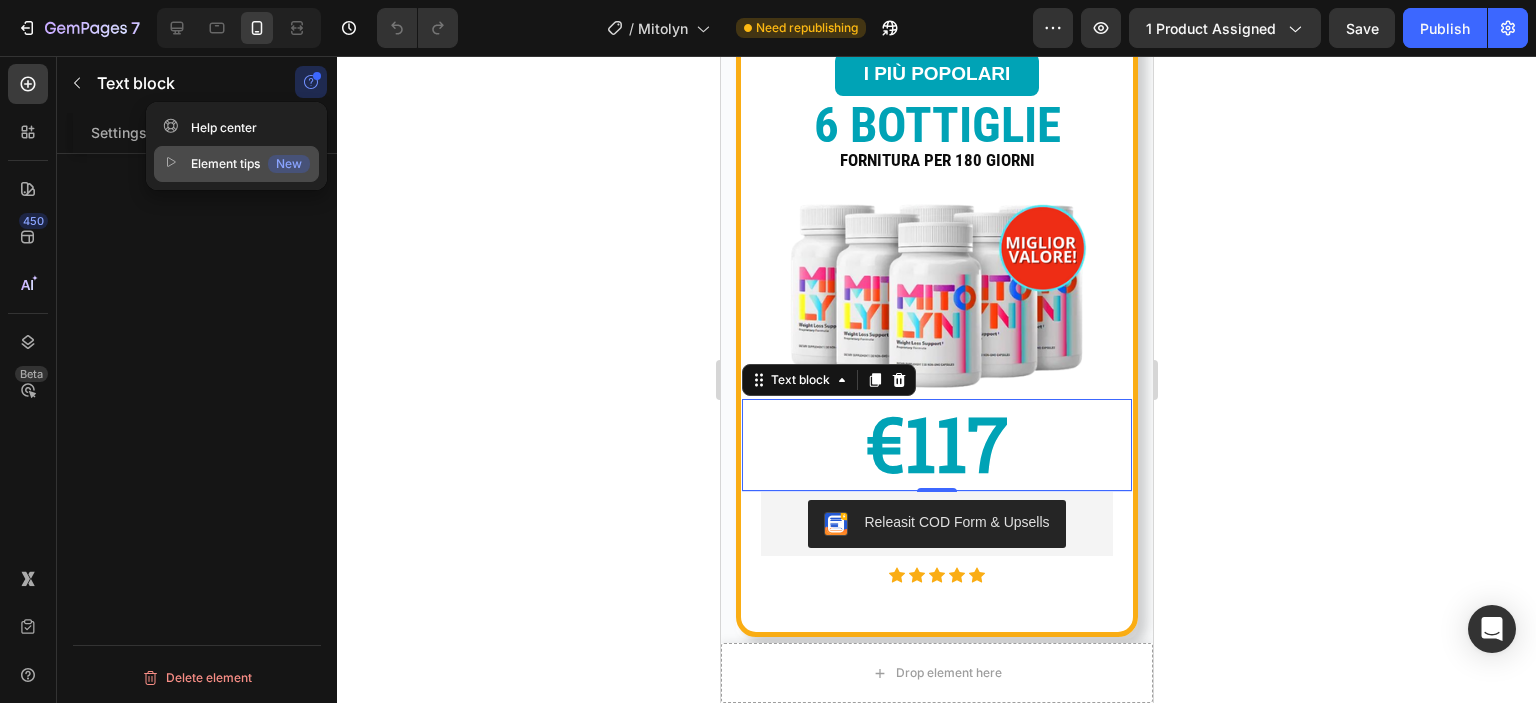 click on "Element tips   New" at bounding box center [236, 164] 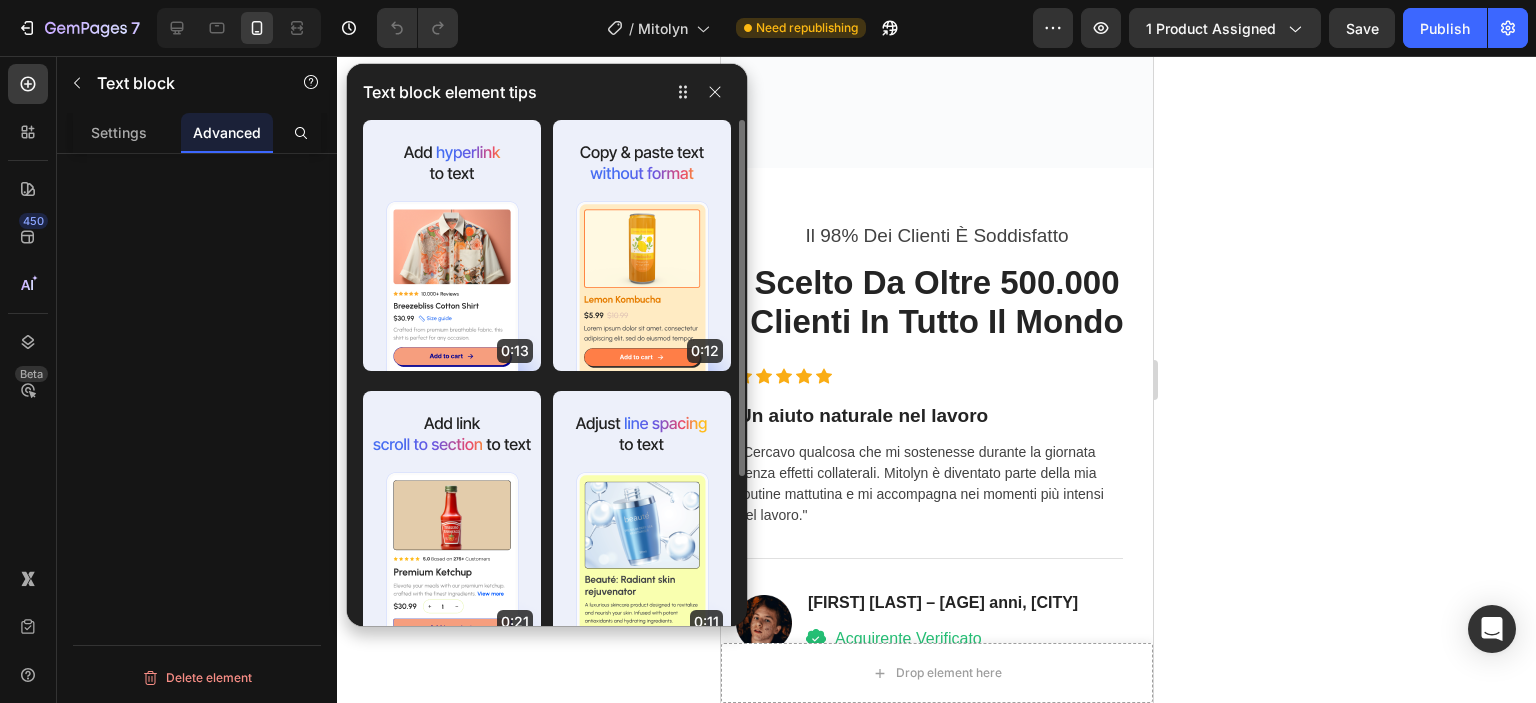 scroll, scrollTop: 2900, scrollLeft: 0, axis: vertical 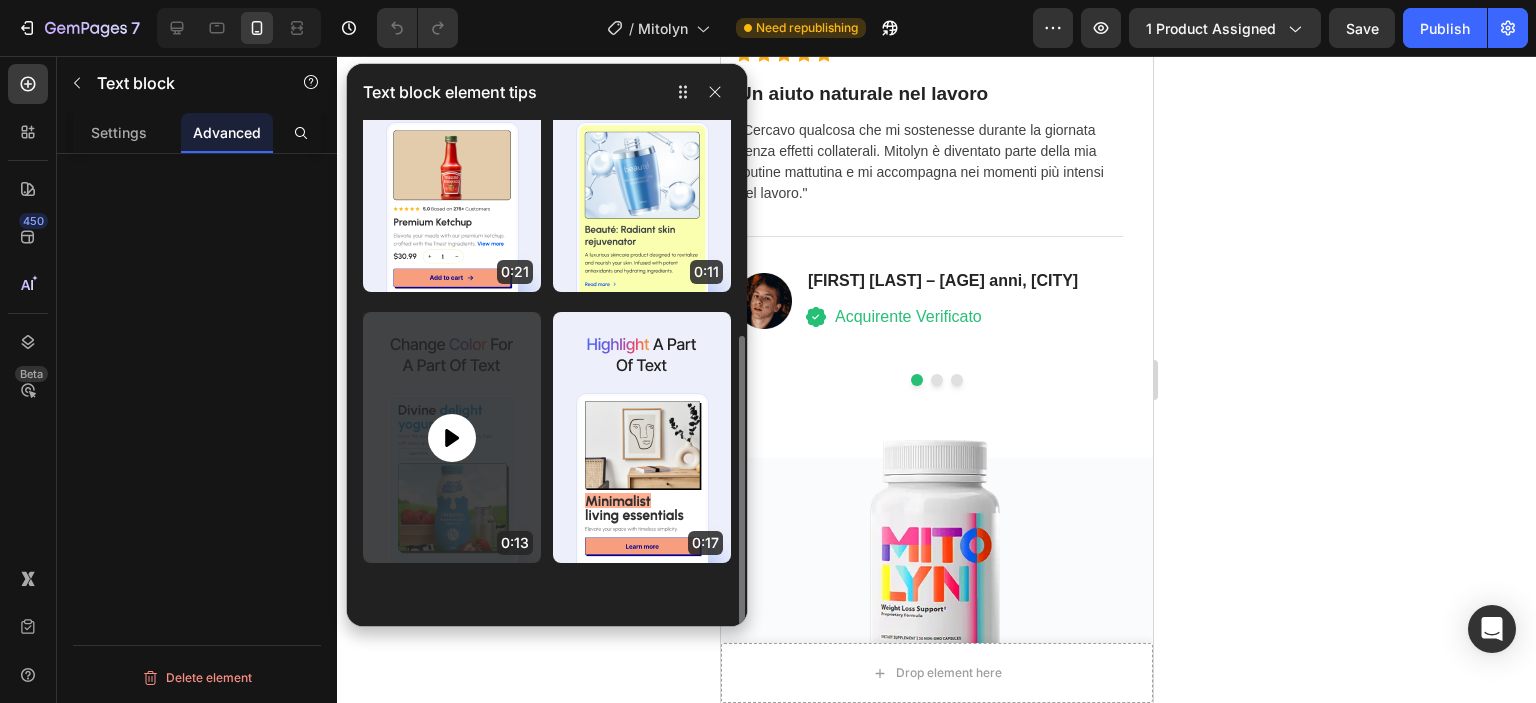 click 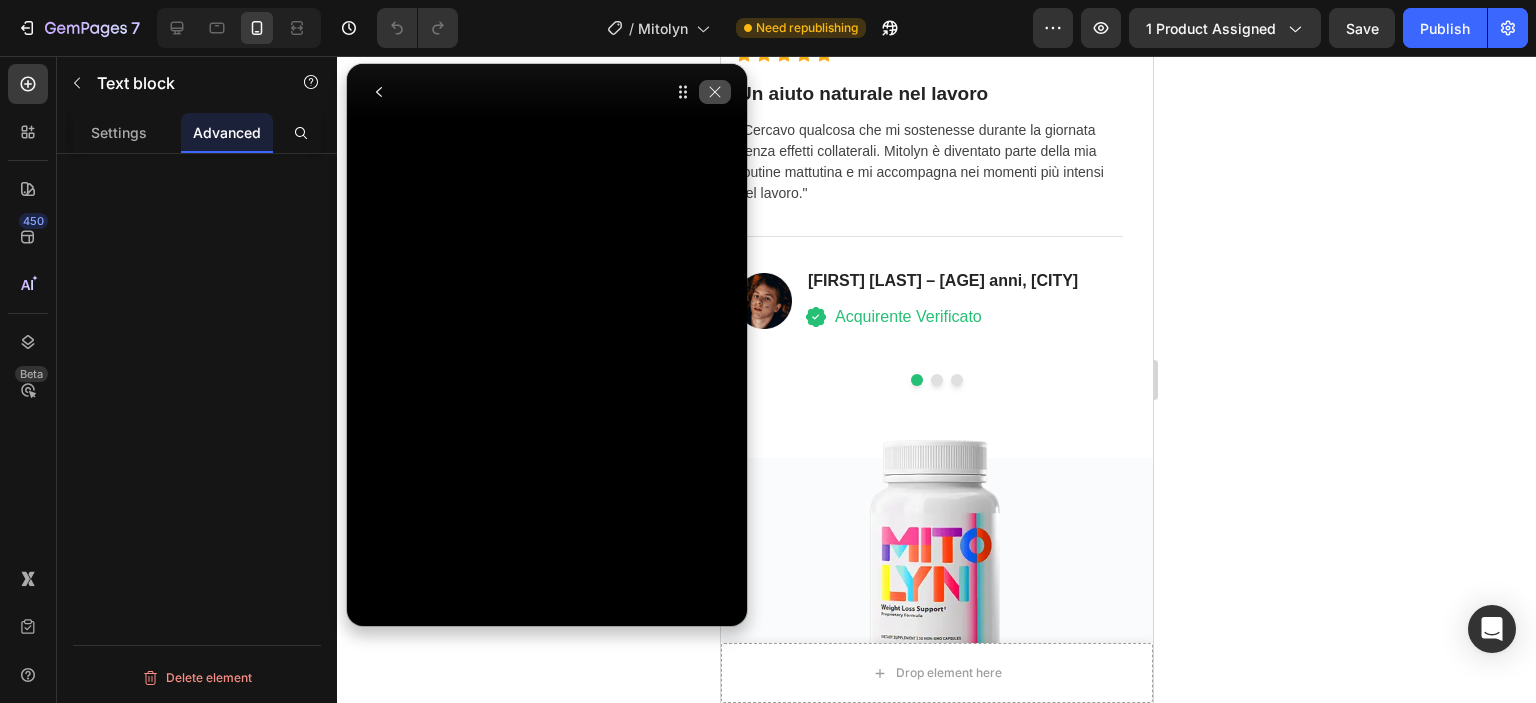 click 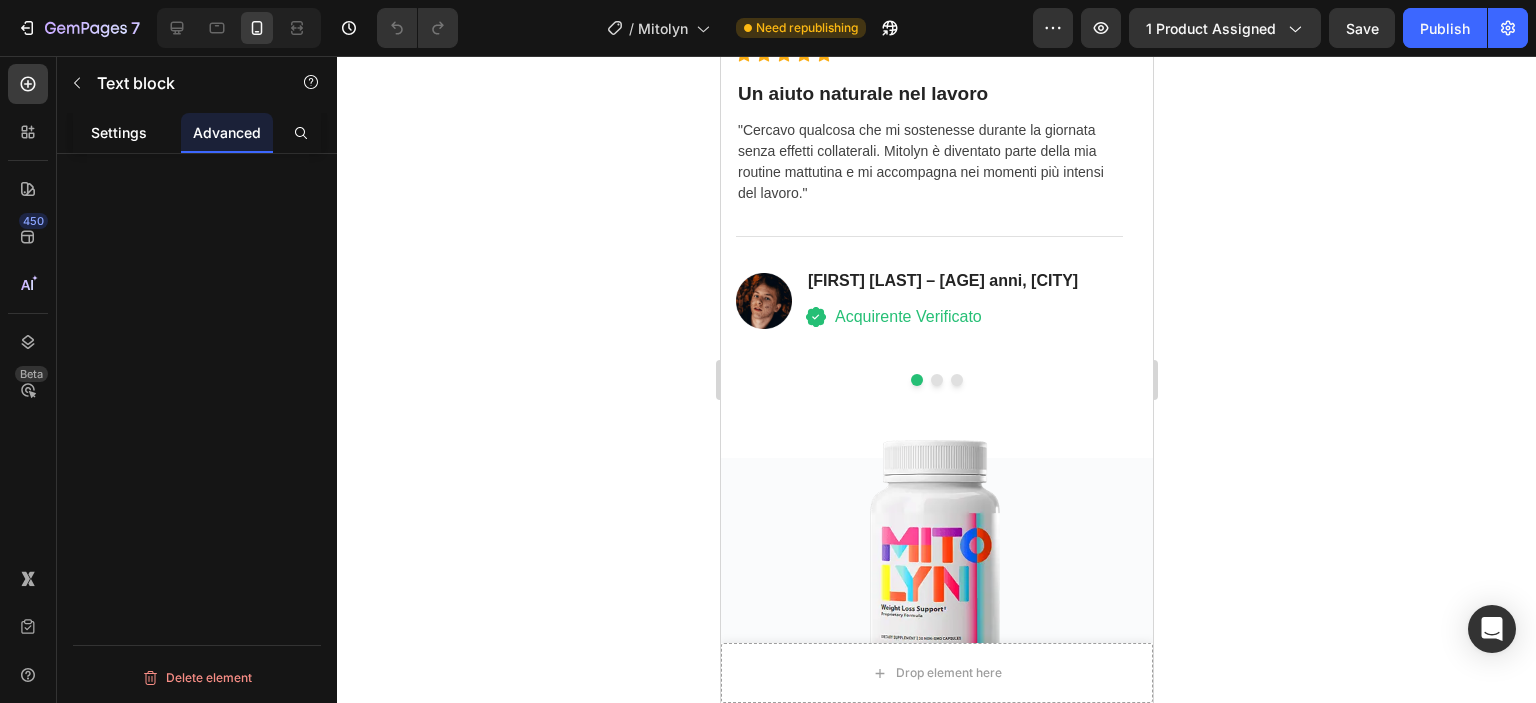 click on "Settings" at bounding box center [119, 132] 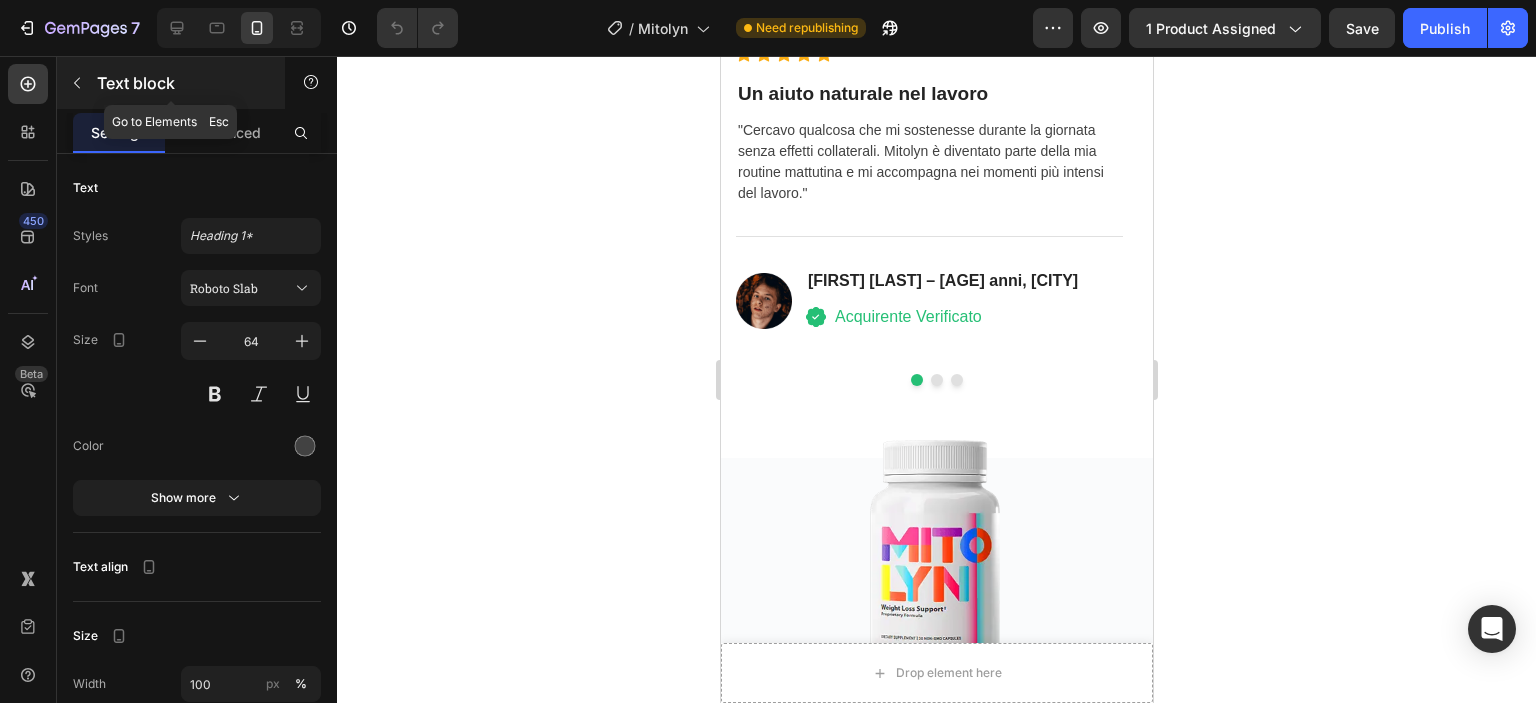 click at bounding box center [77, 83] 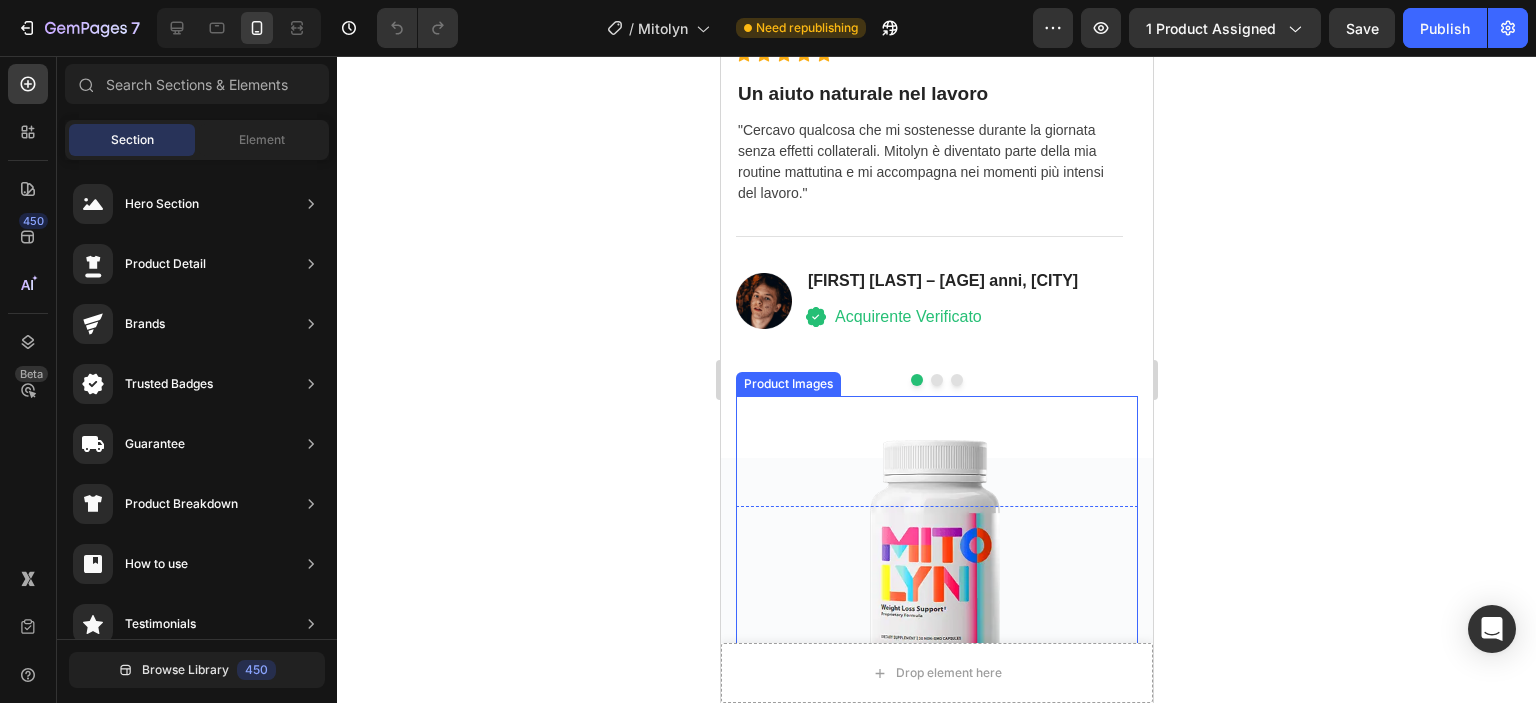 click at bounding box center [936, 546] 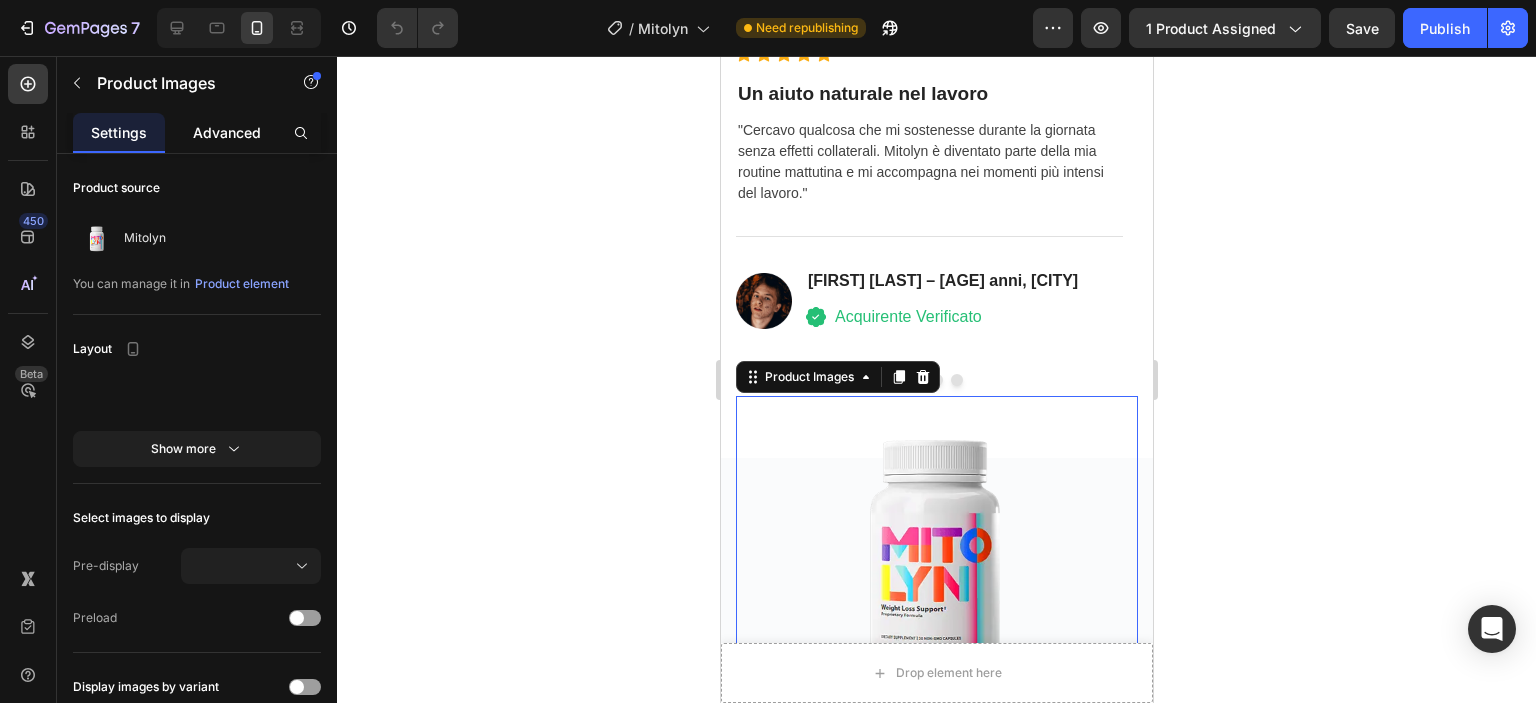 click on "Advanced" 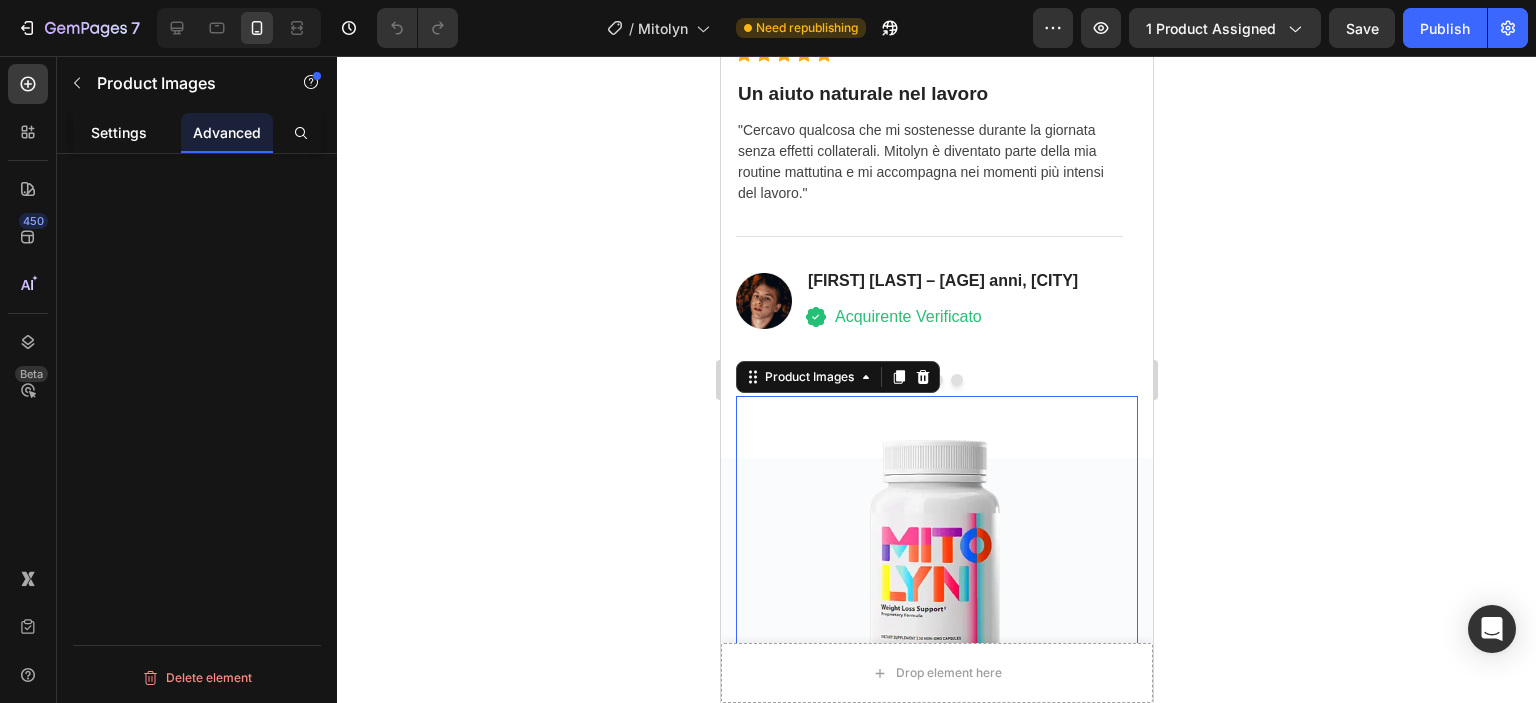 click on "Settings" at bounding box center [119, 132] 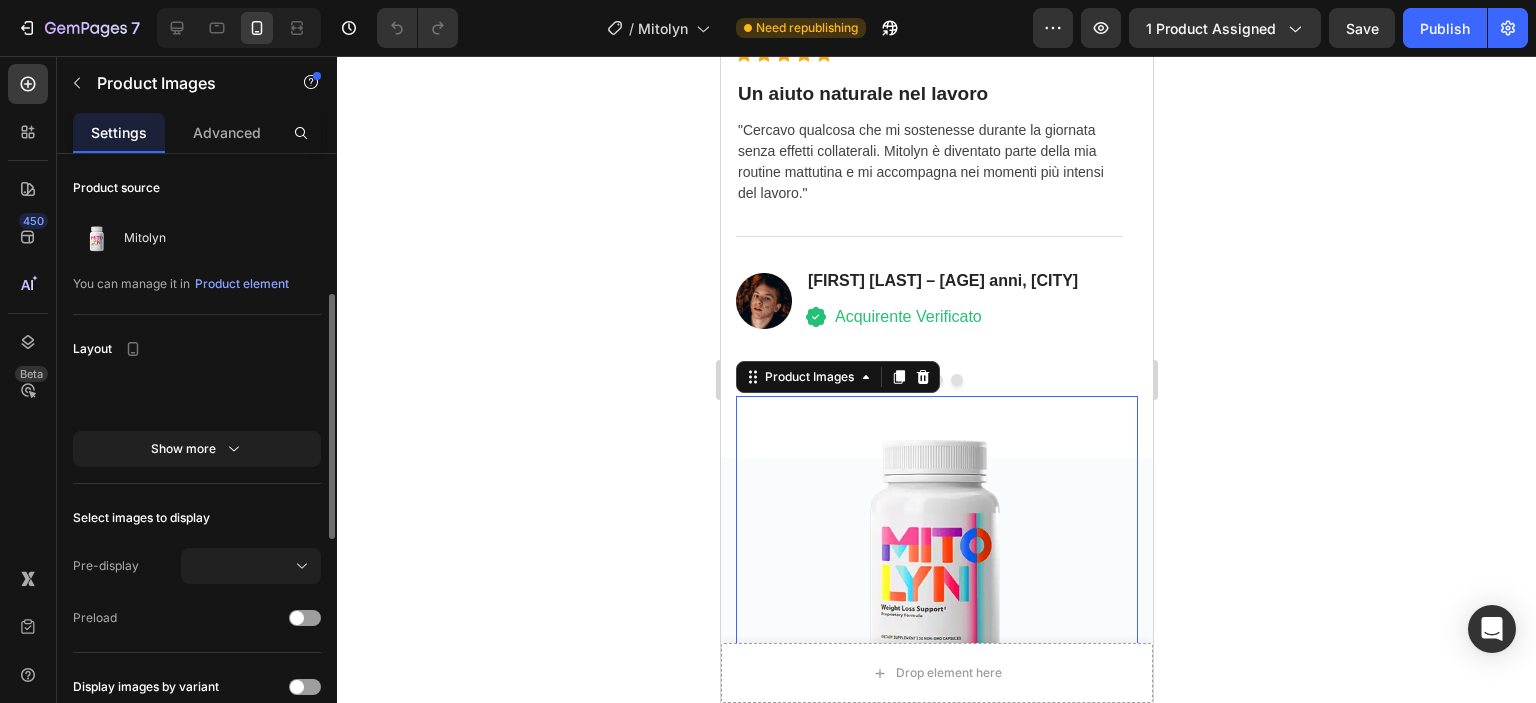 scroll, scrollTop: 100, scrollLeft: 0, axis: vertical 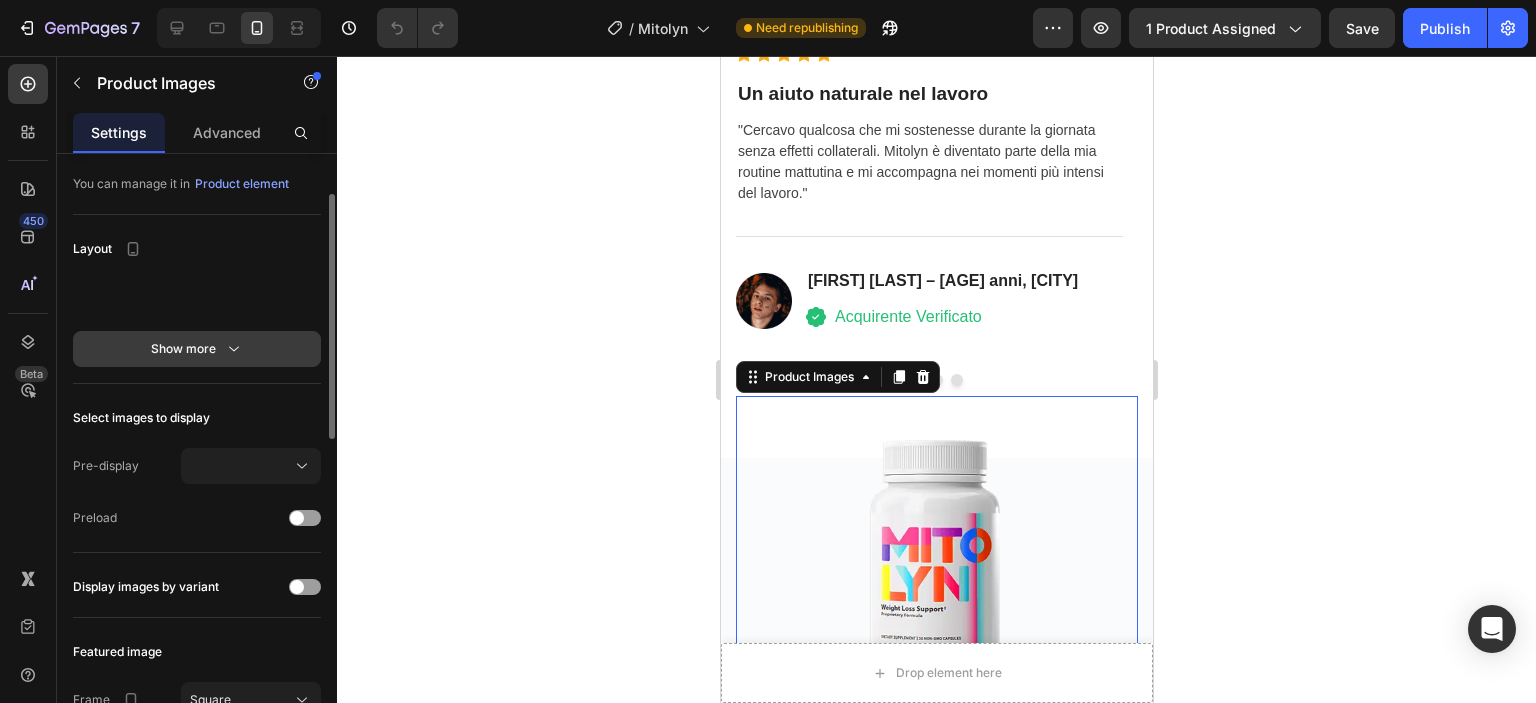 click 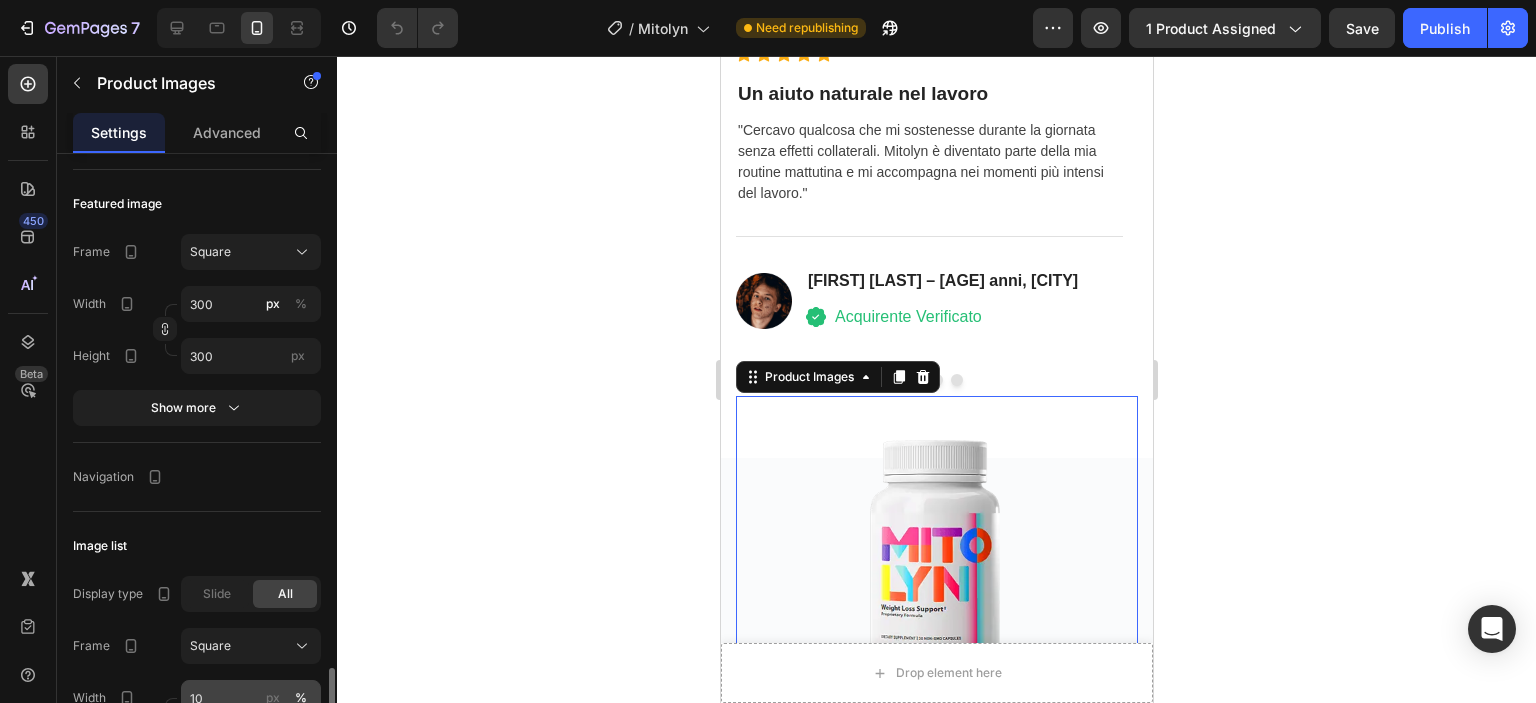 scroll, scrollTop: 940, scrollLeft: 0, axis: vertical 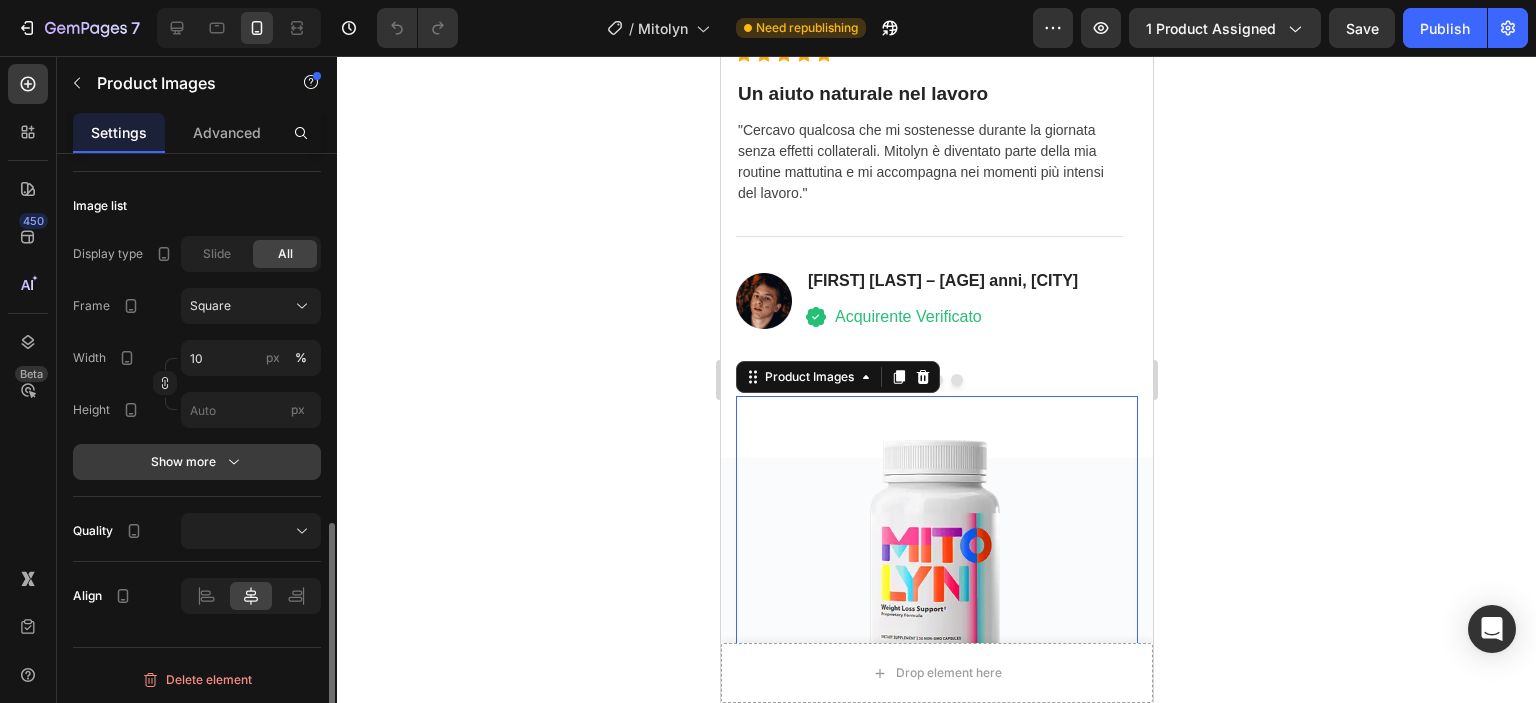 click on "Show more" at bounding box center [197, 462] 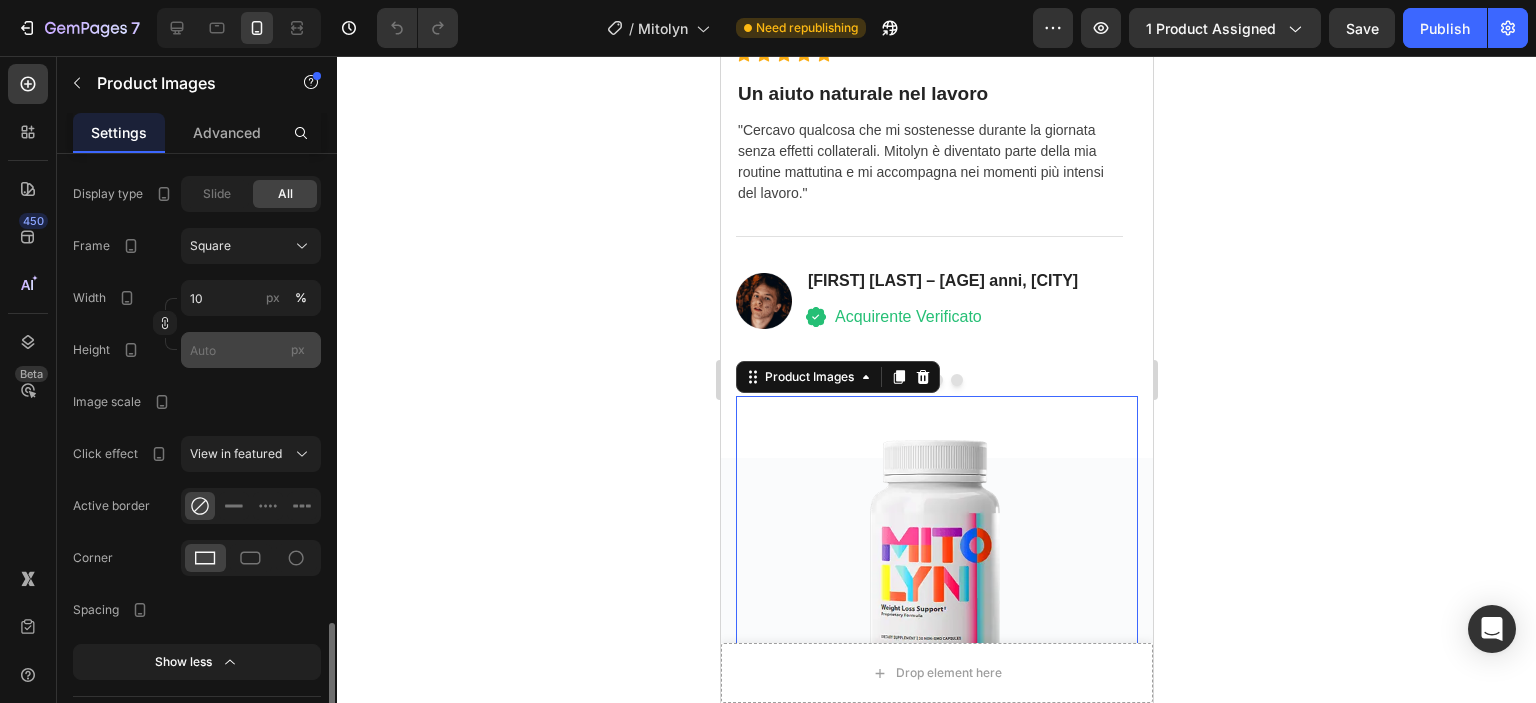 scroll, scrollTop: 900, scrollLeft: 0, axis: vertical 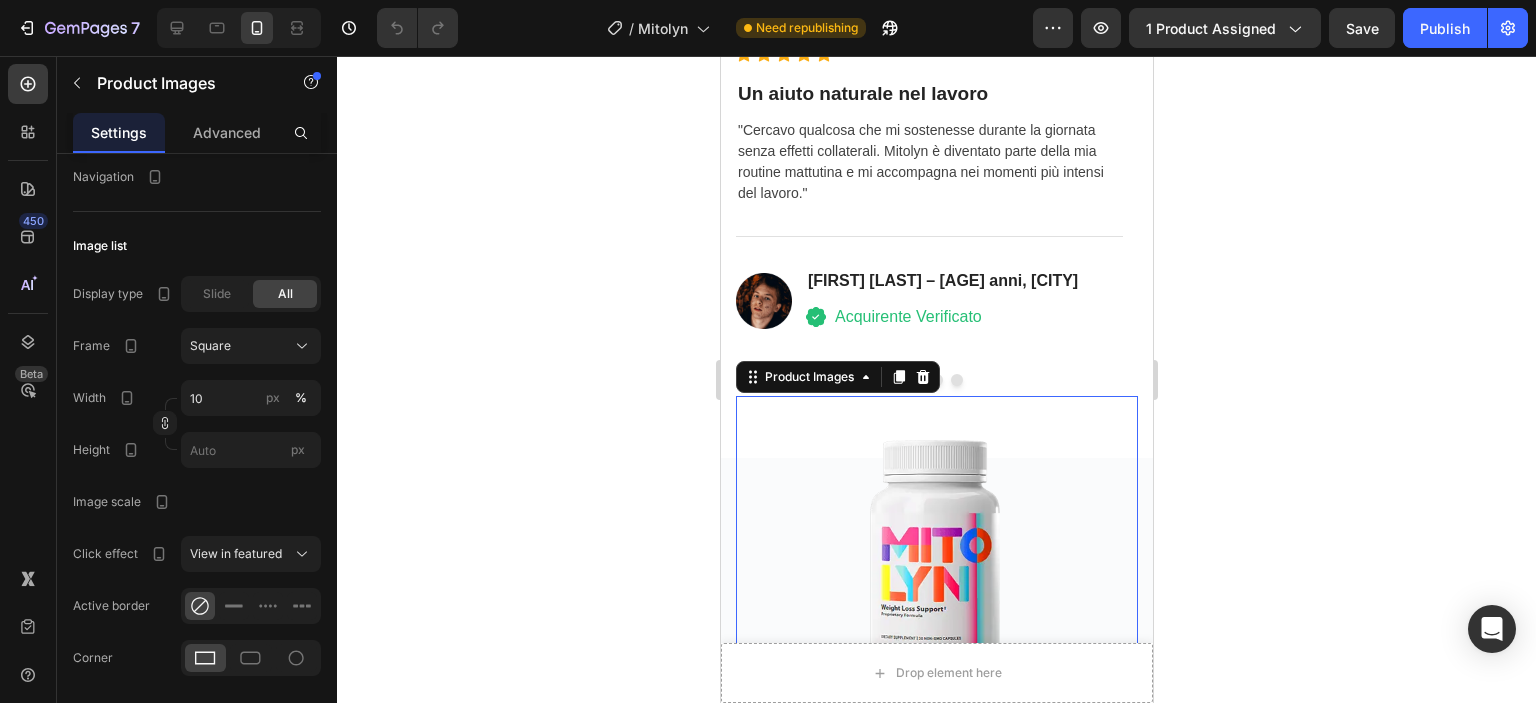 click at bounding box center [936, 546] 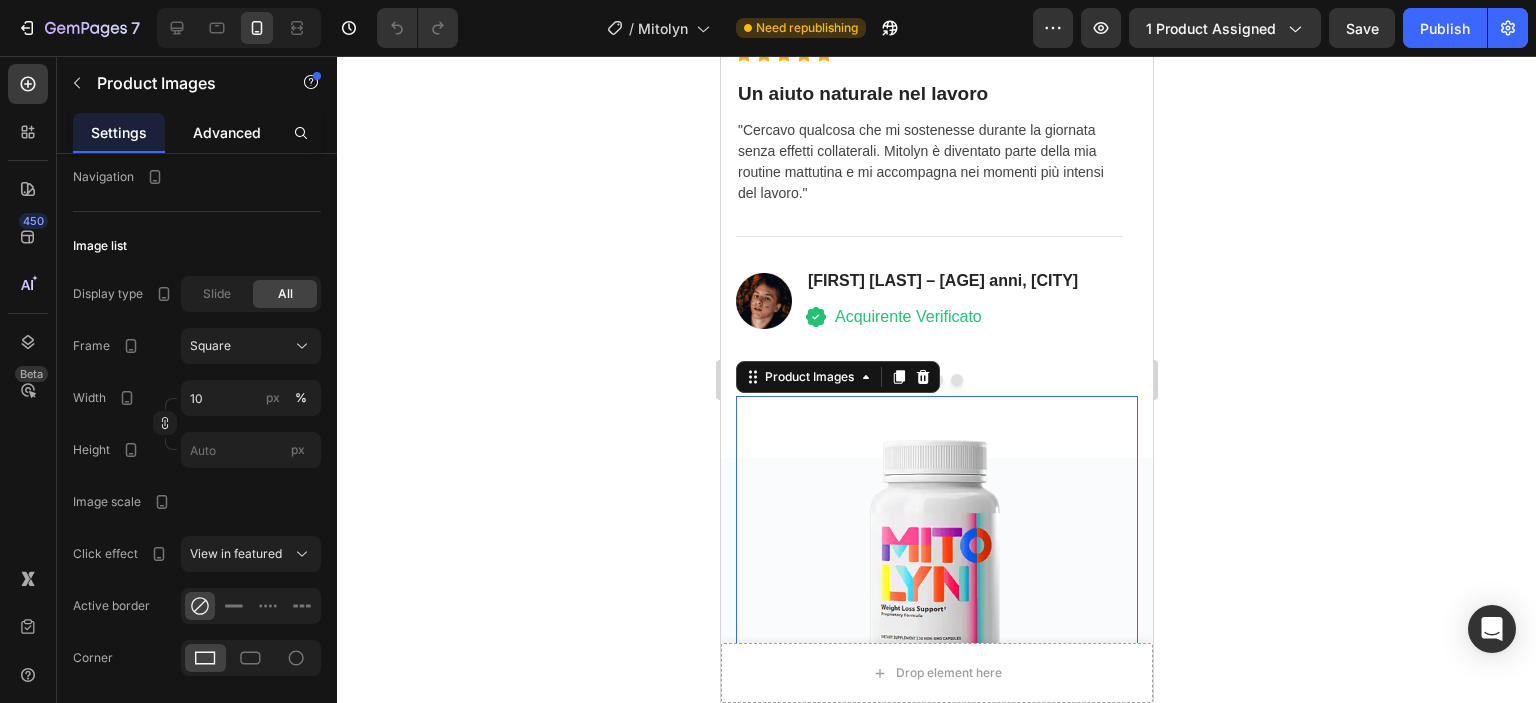 click on "Advanced" 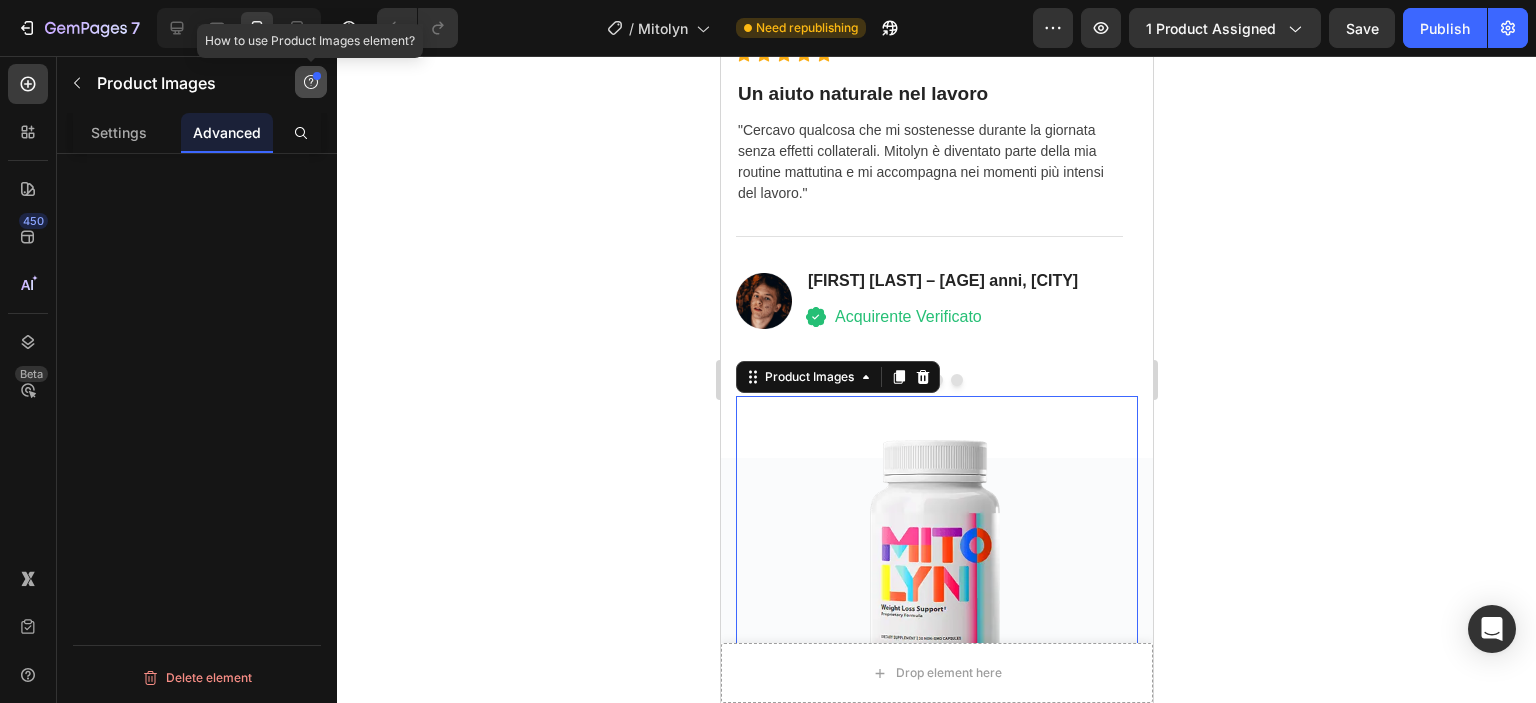 click 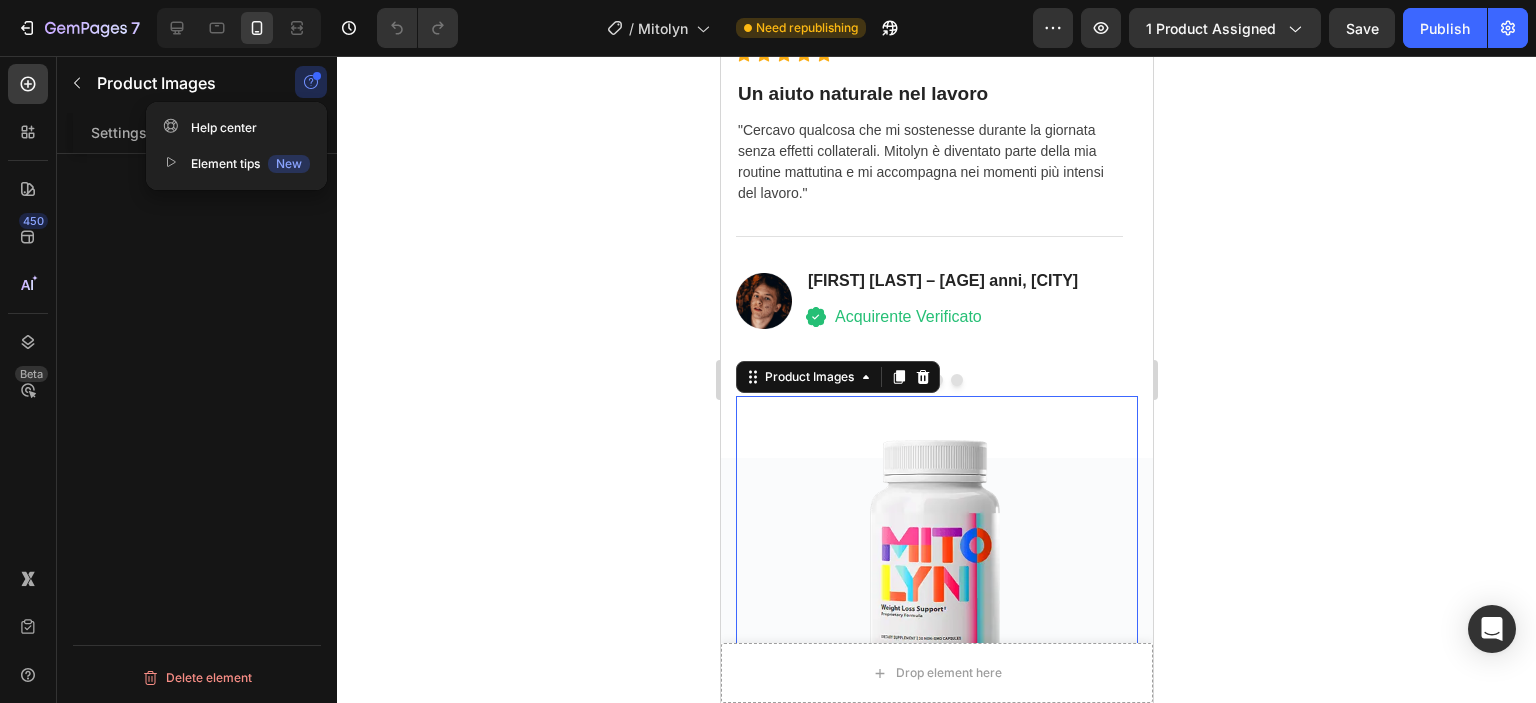 click 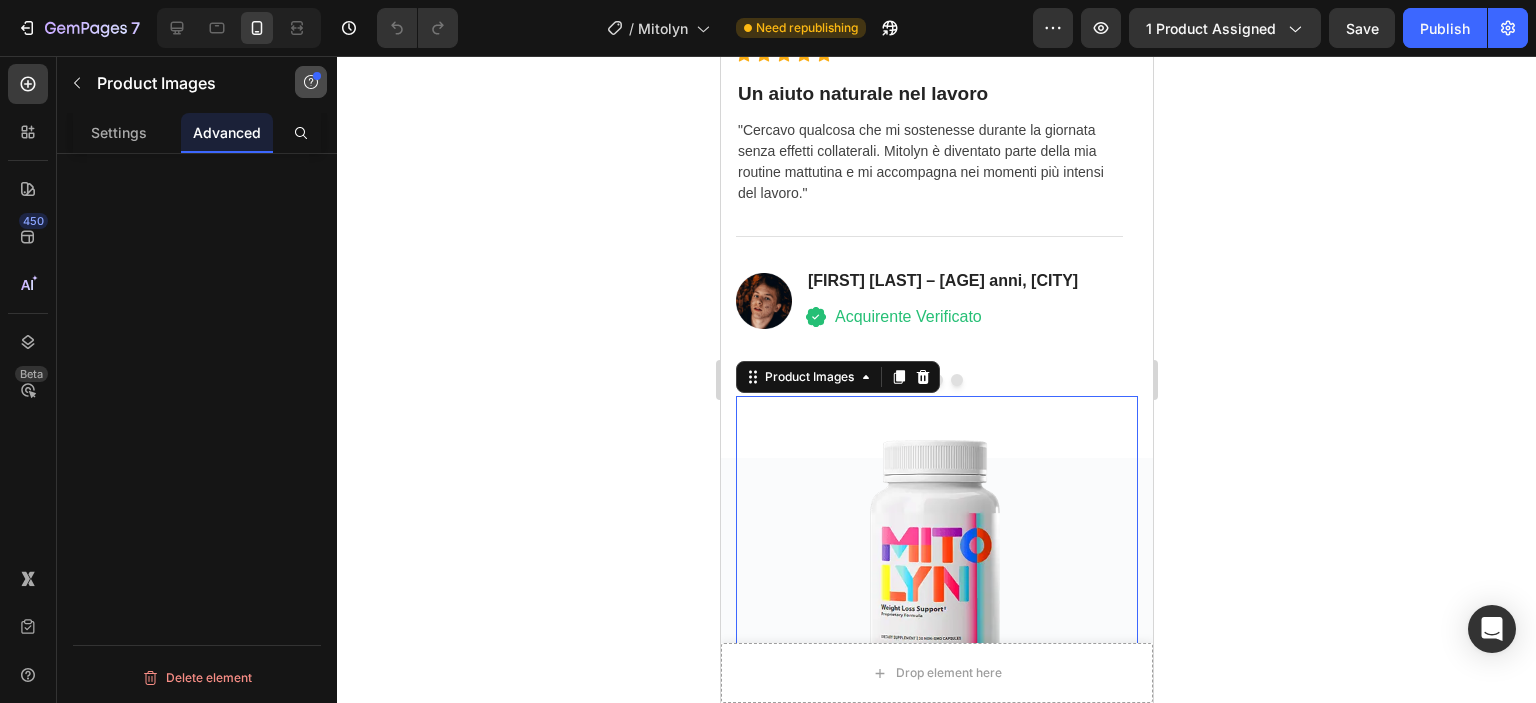 click 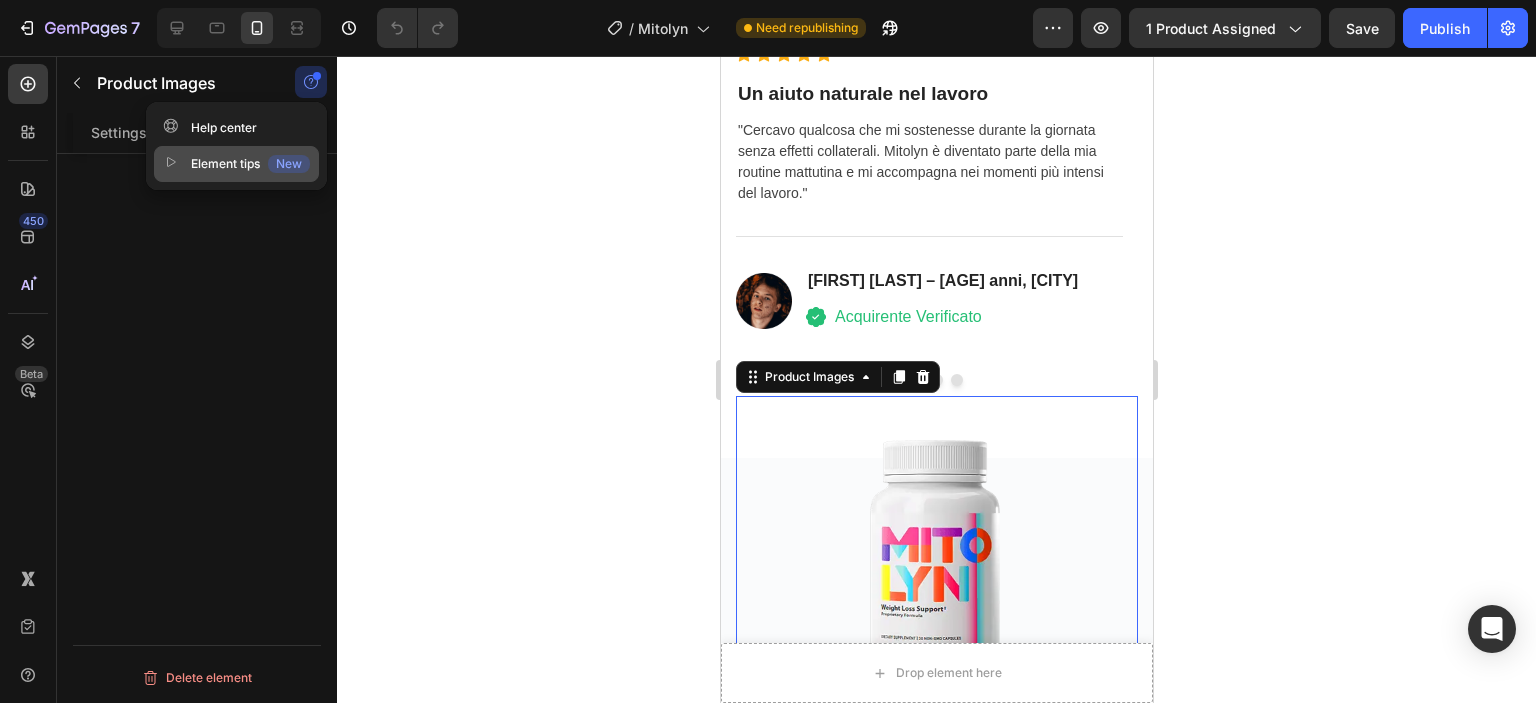 click on "New" 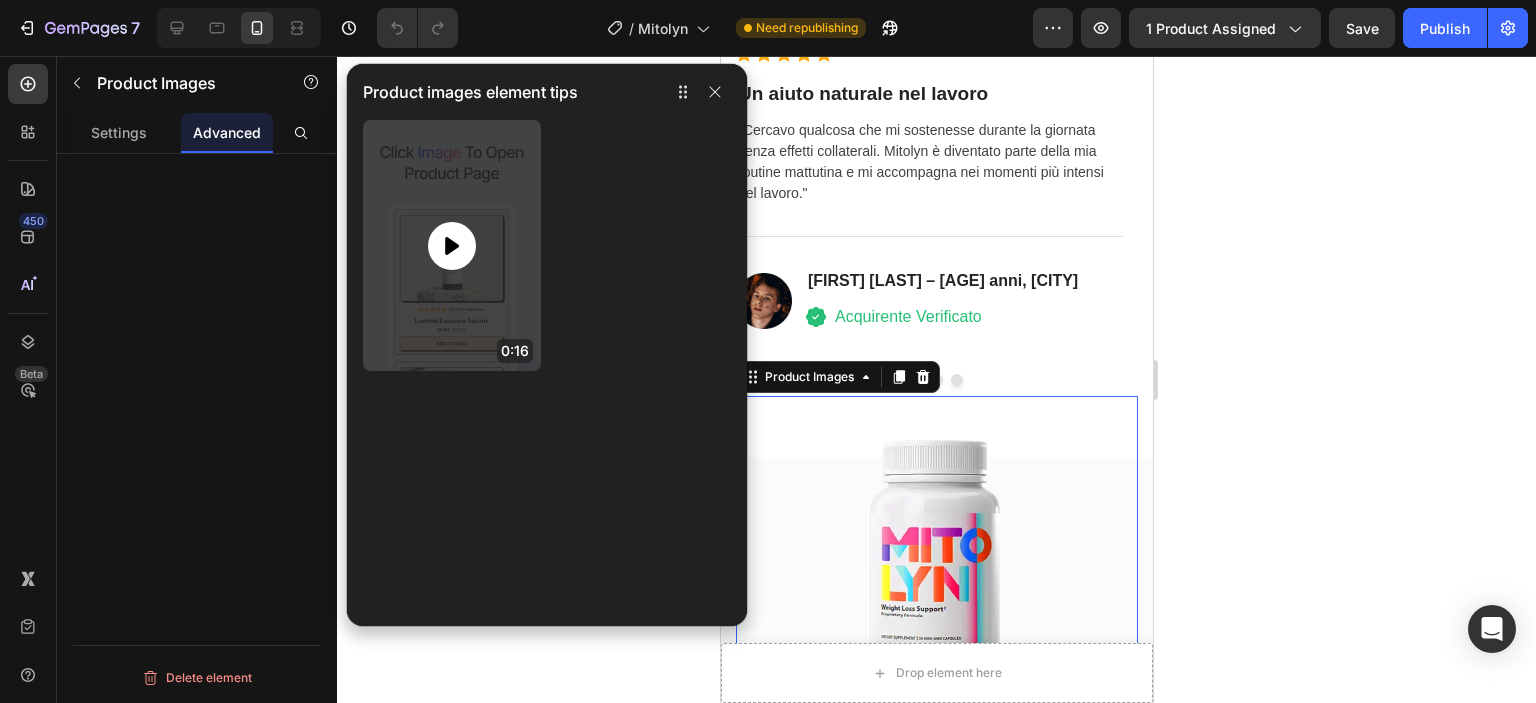click 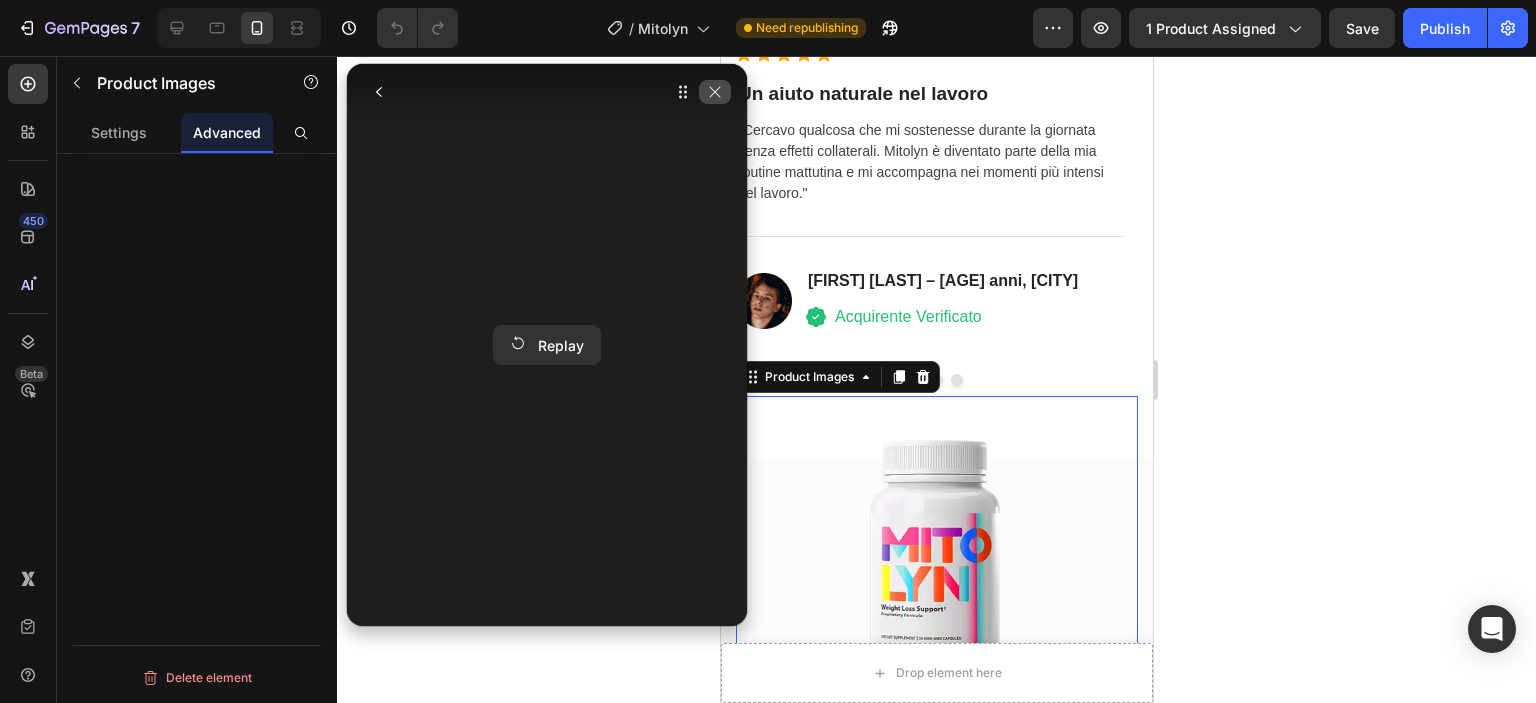 click 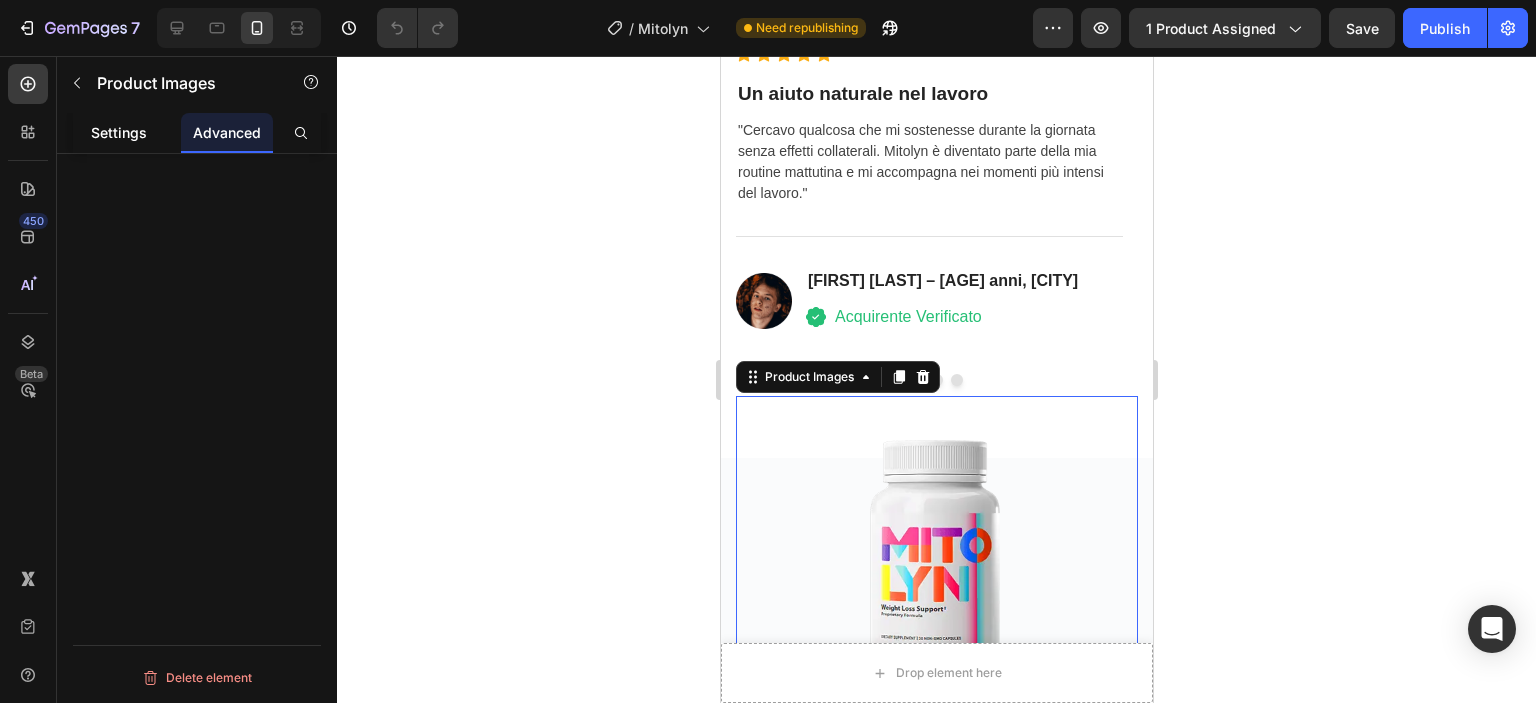click on "Settings" at bounding box center [119, 132] 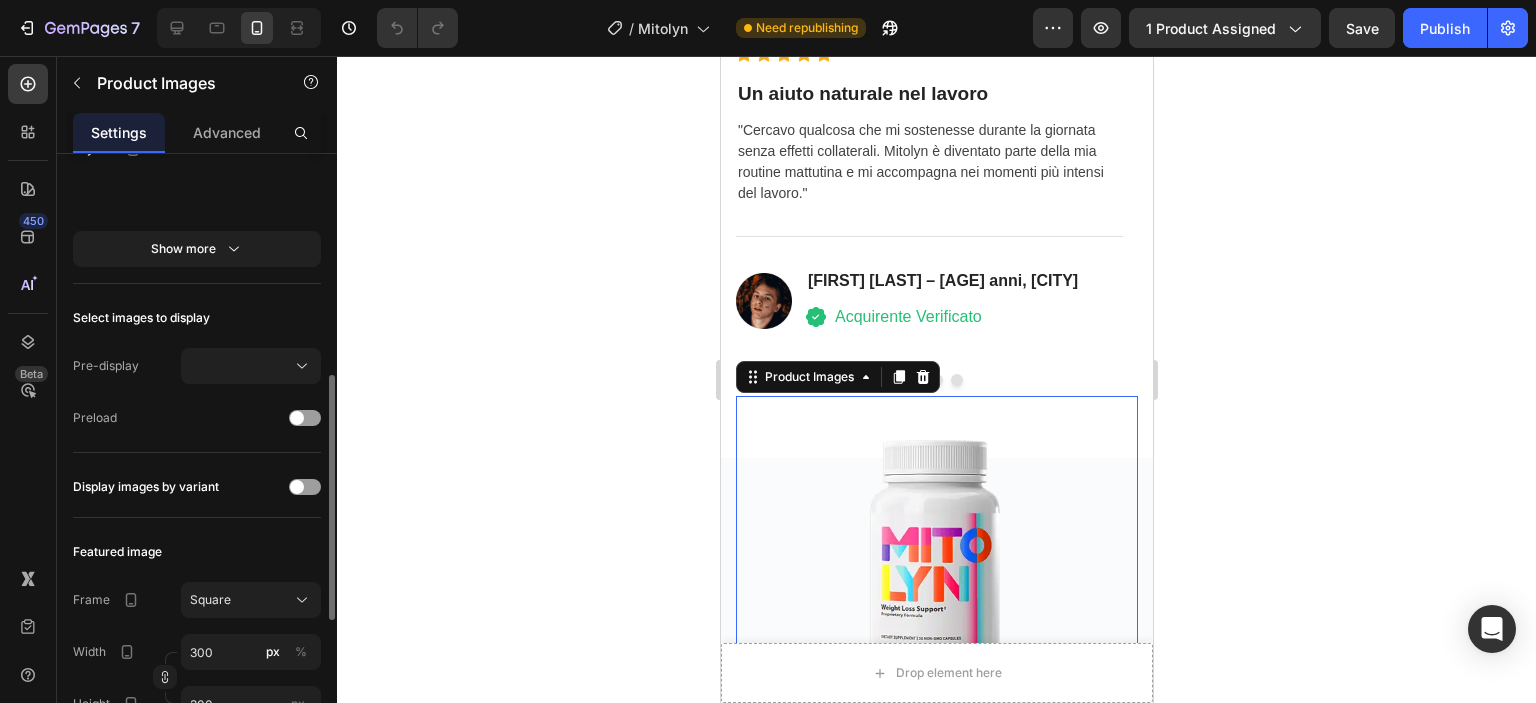 scroll, scrollTop: 600, scrollLeft: 0, axis: vertical 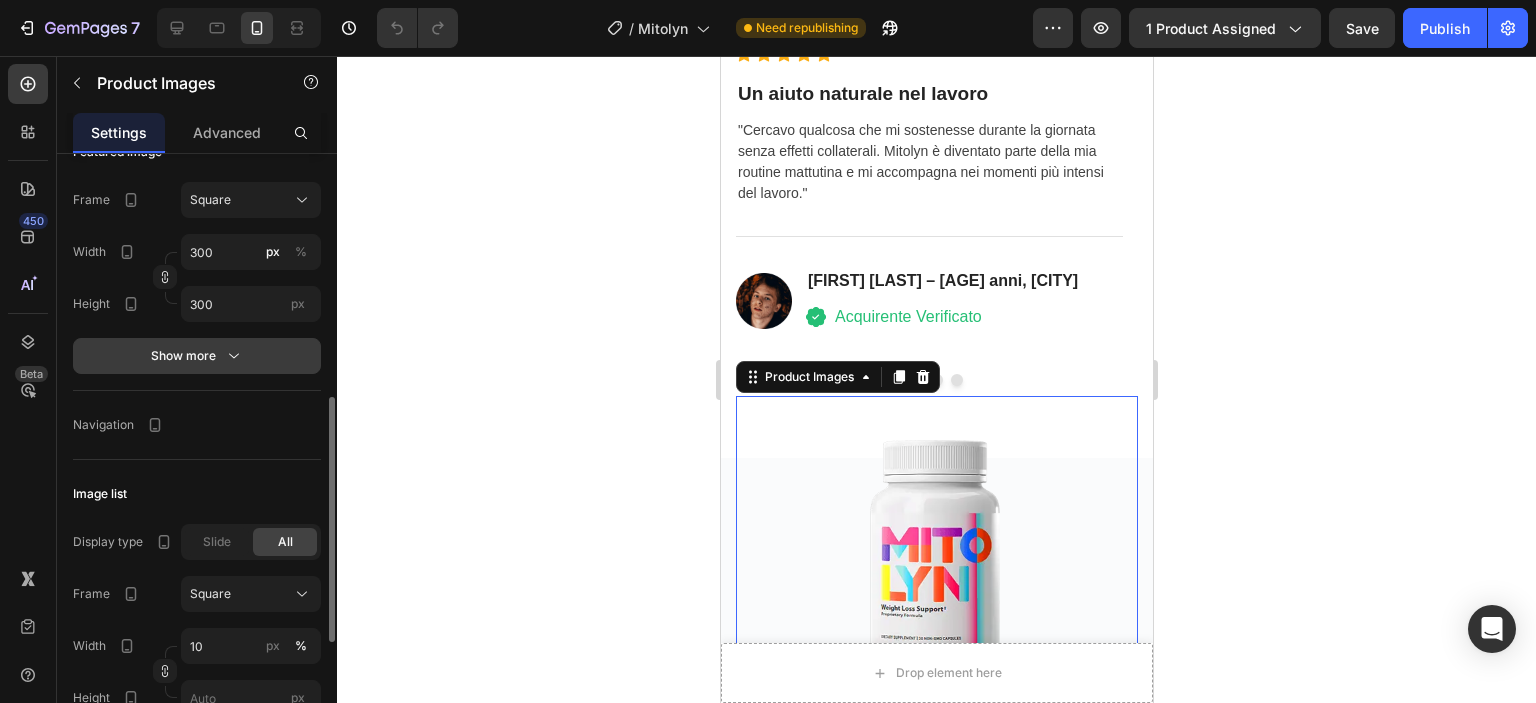 click on "Show more" at bounding box center (197, 356) 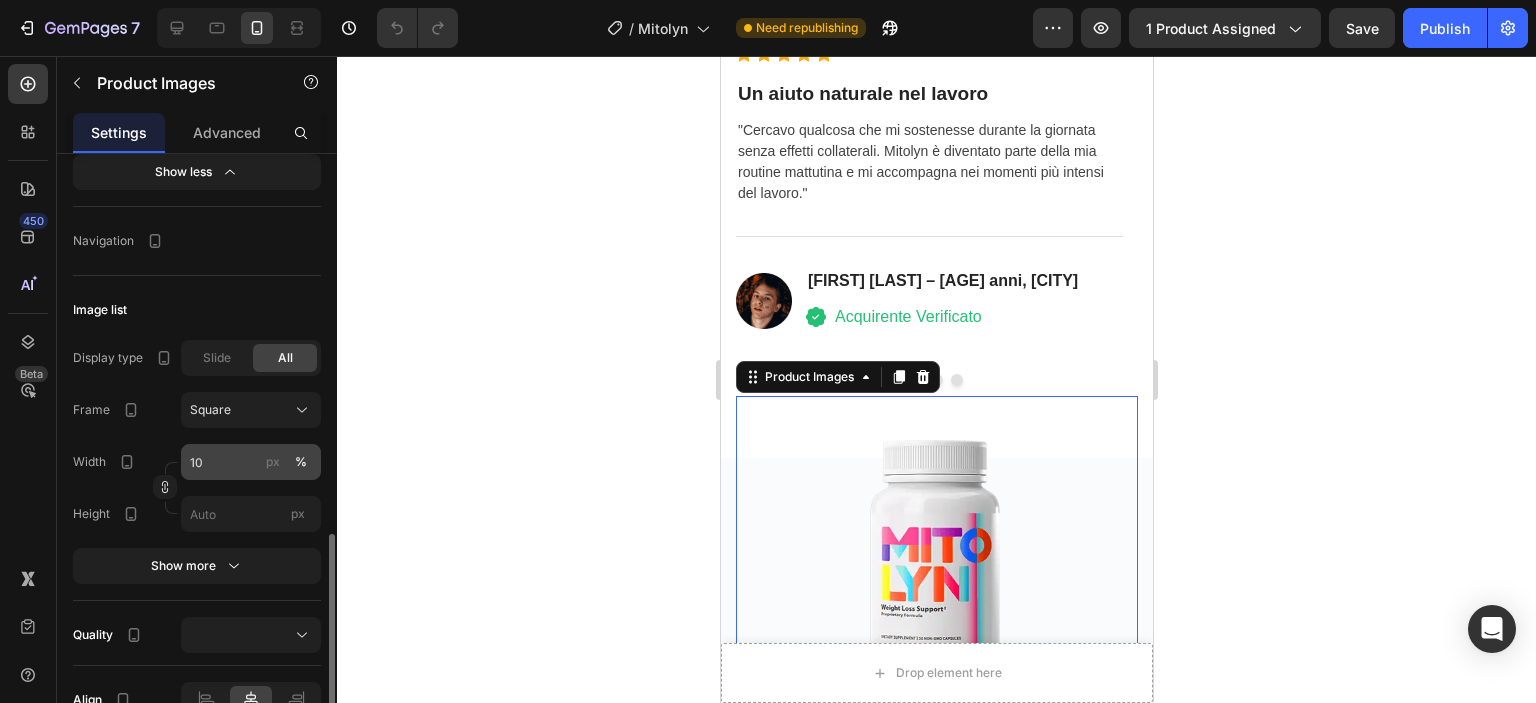scroll, scrollTop: 1304, scrollLeft: 0, axis: vertical 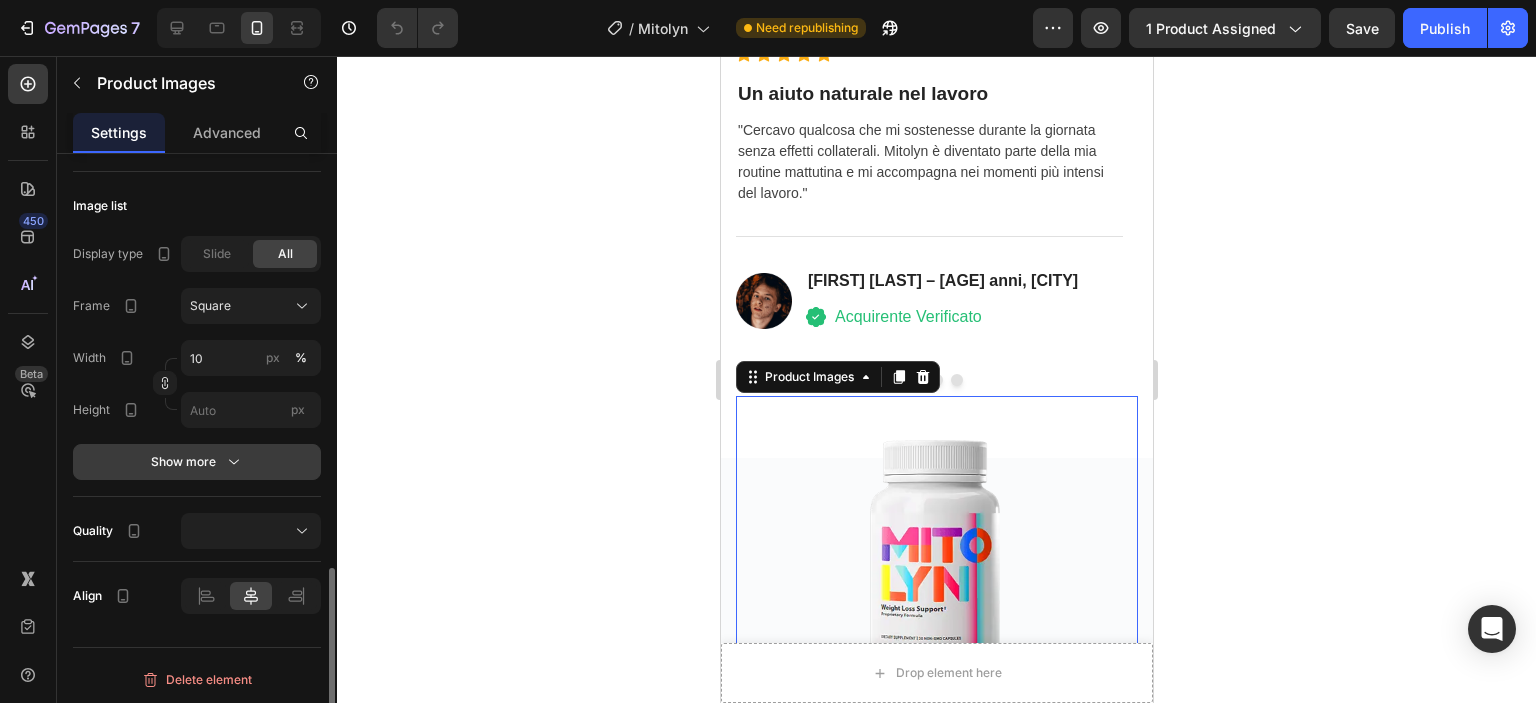 click 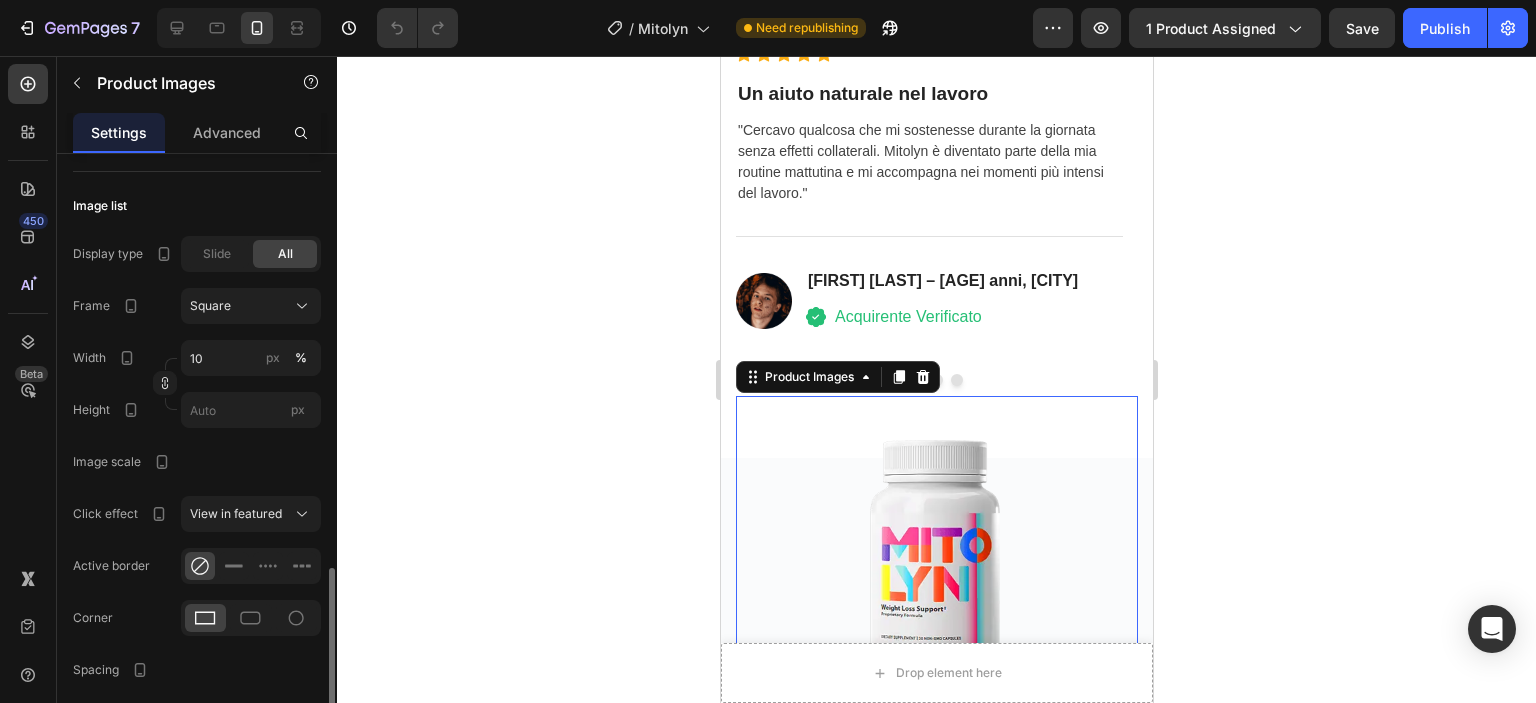 scroll, scrollTop: 1564, scrollLeft: 0, axis: vertical 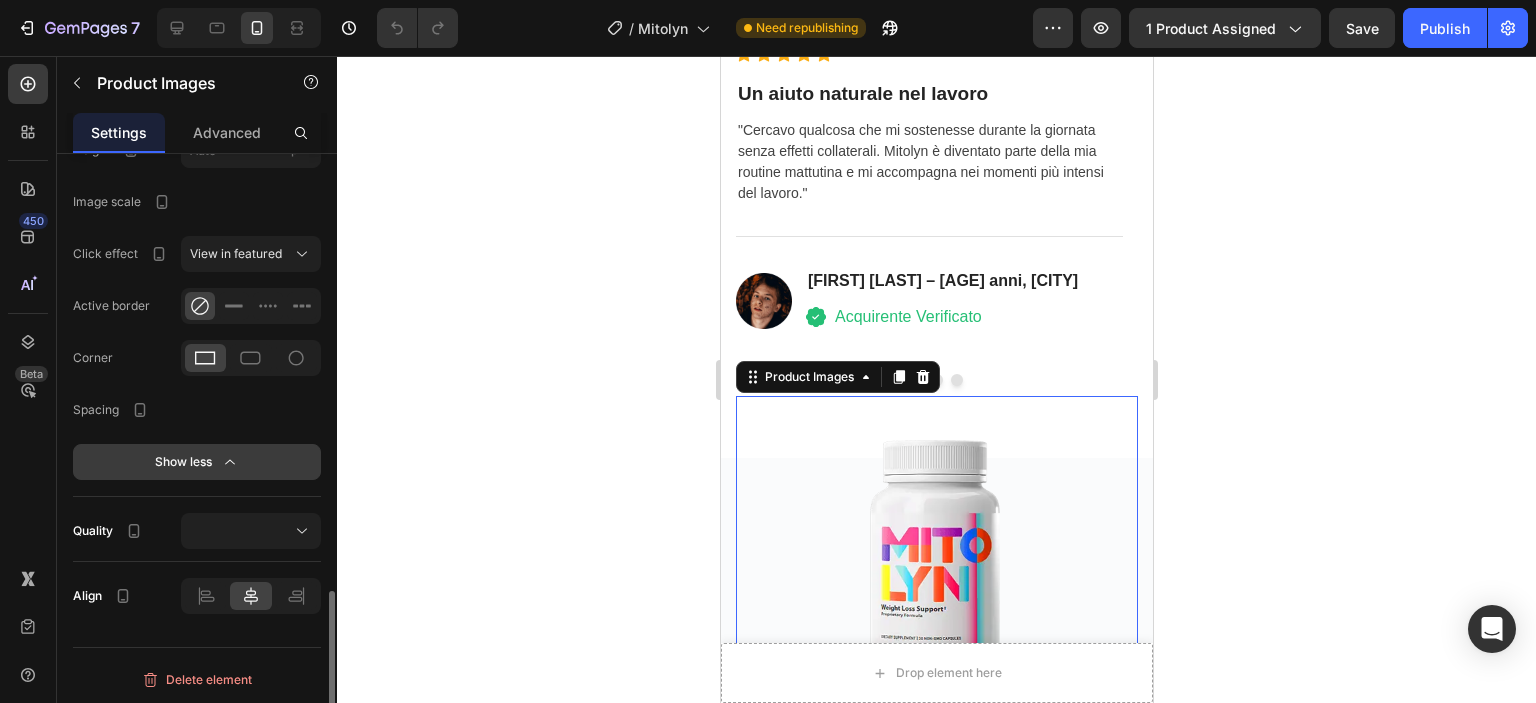 click on "Show less" at bounding box center [197, 462] 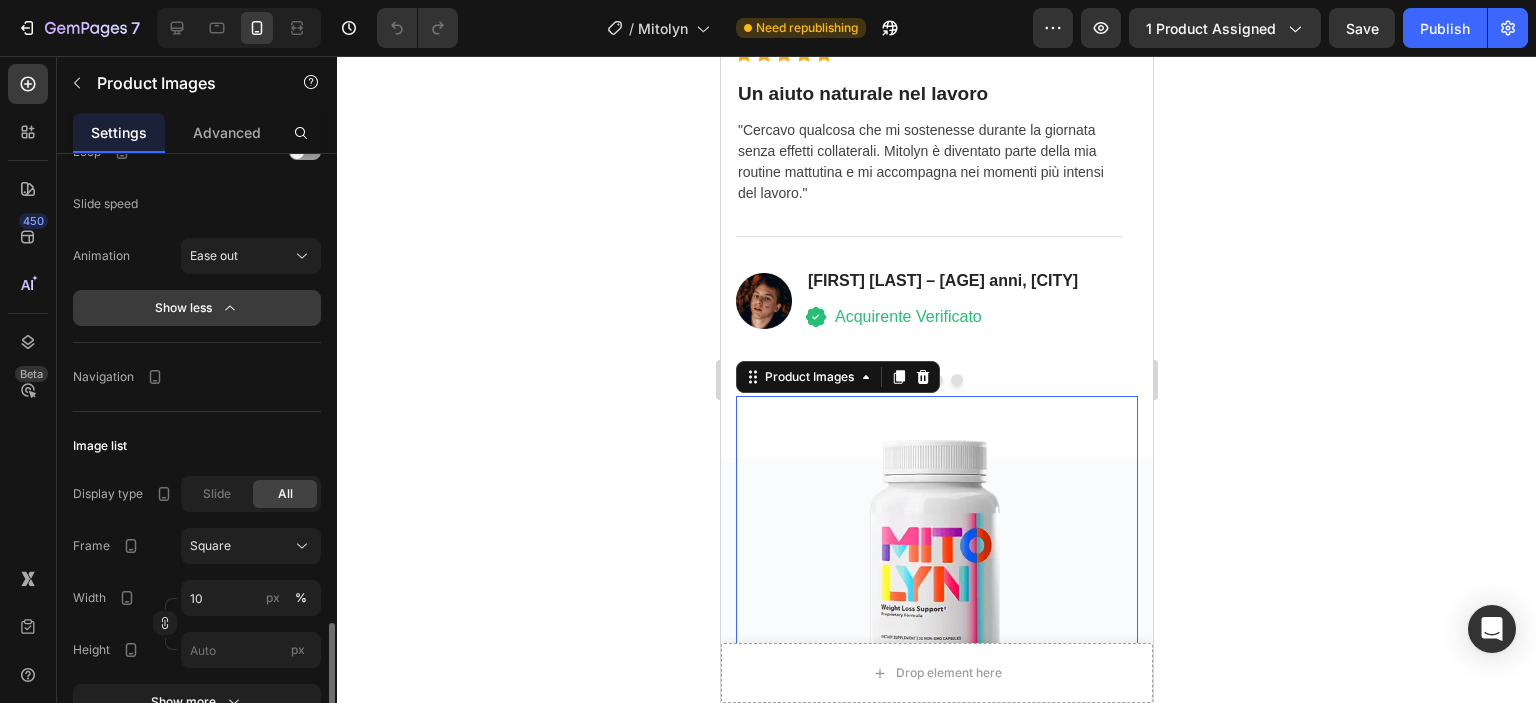 scroll, scrollTop: 964, scrollLeft: 0, axis: vertical 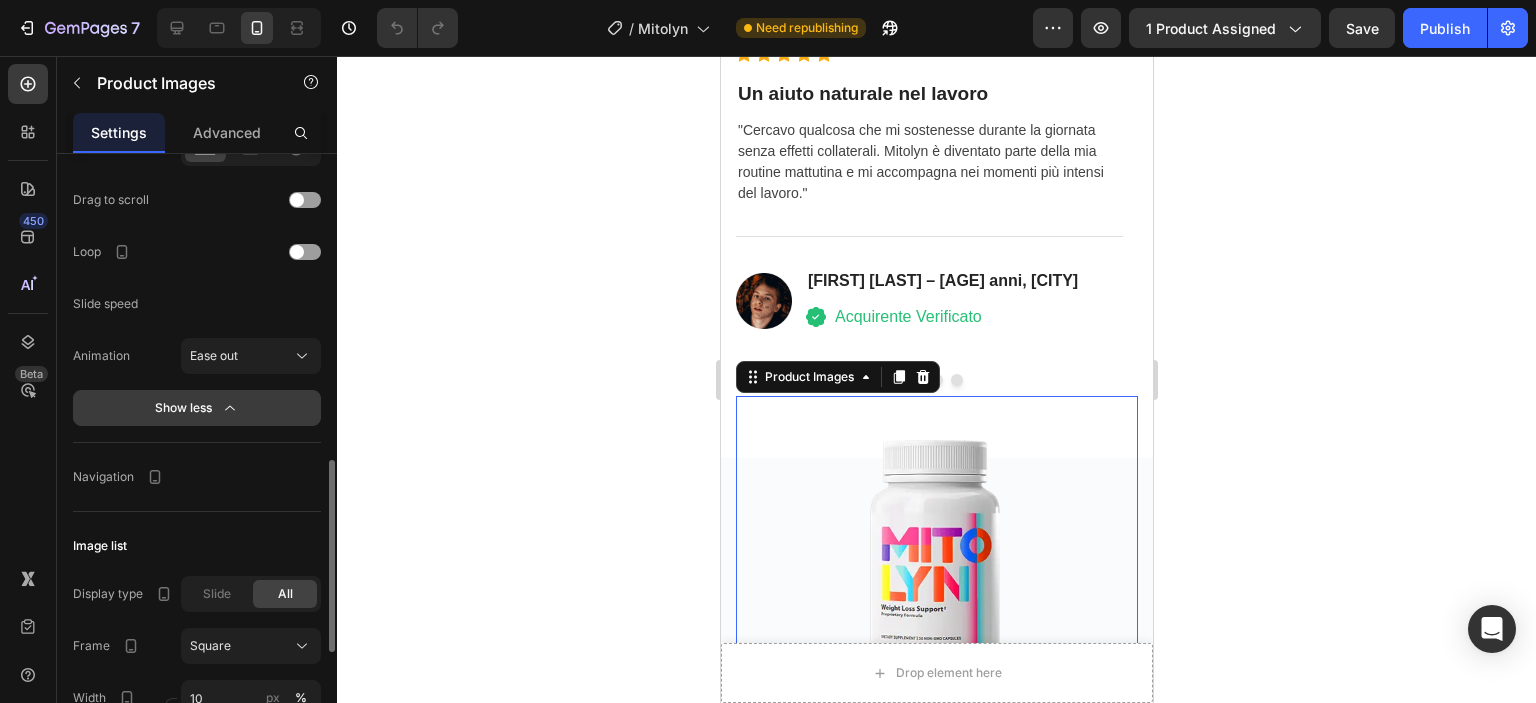 click on "Show less" at bounding box center [197, 408] 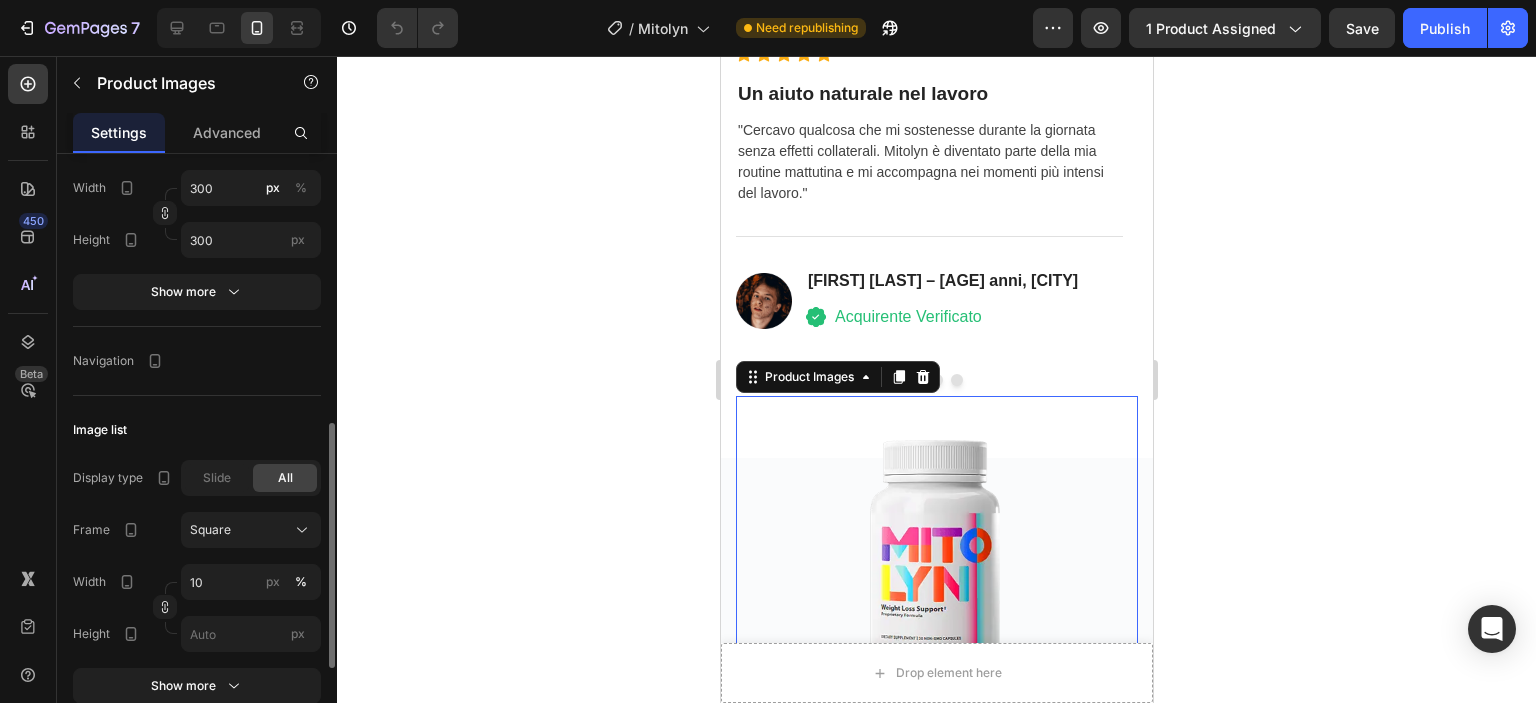 scroll, scrollTop: 464, scrollLeft: 0, axis: vertical 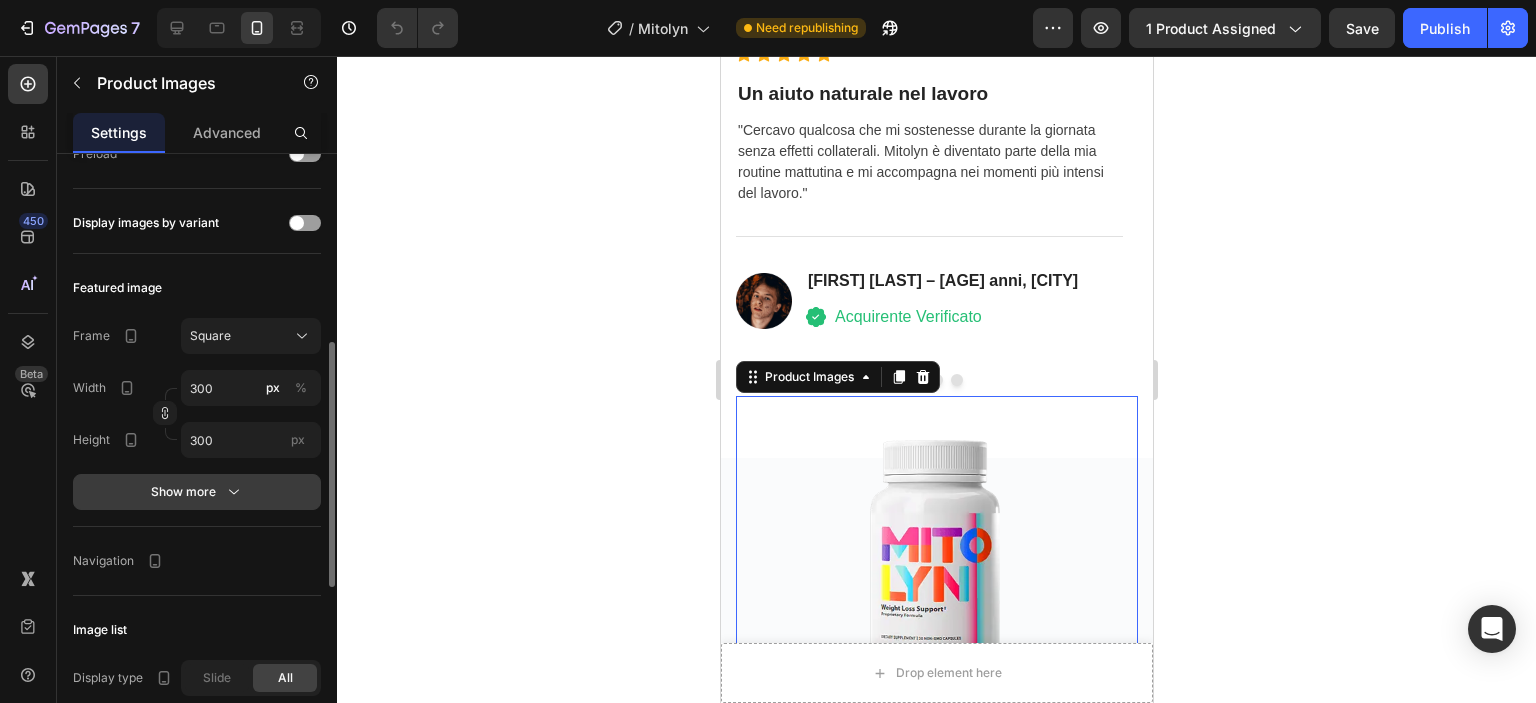 click on "Show more" at bounding box center [197, 492] 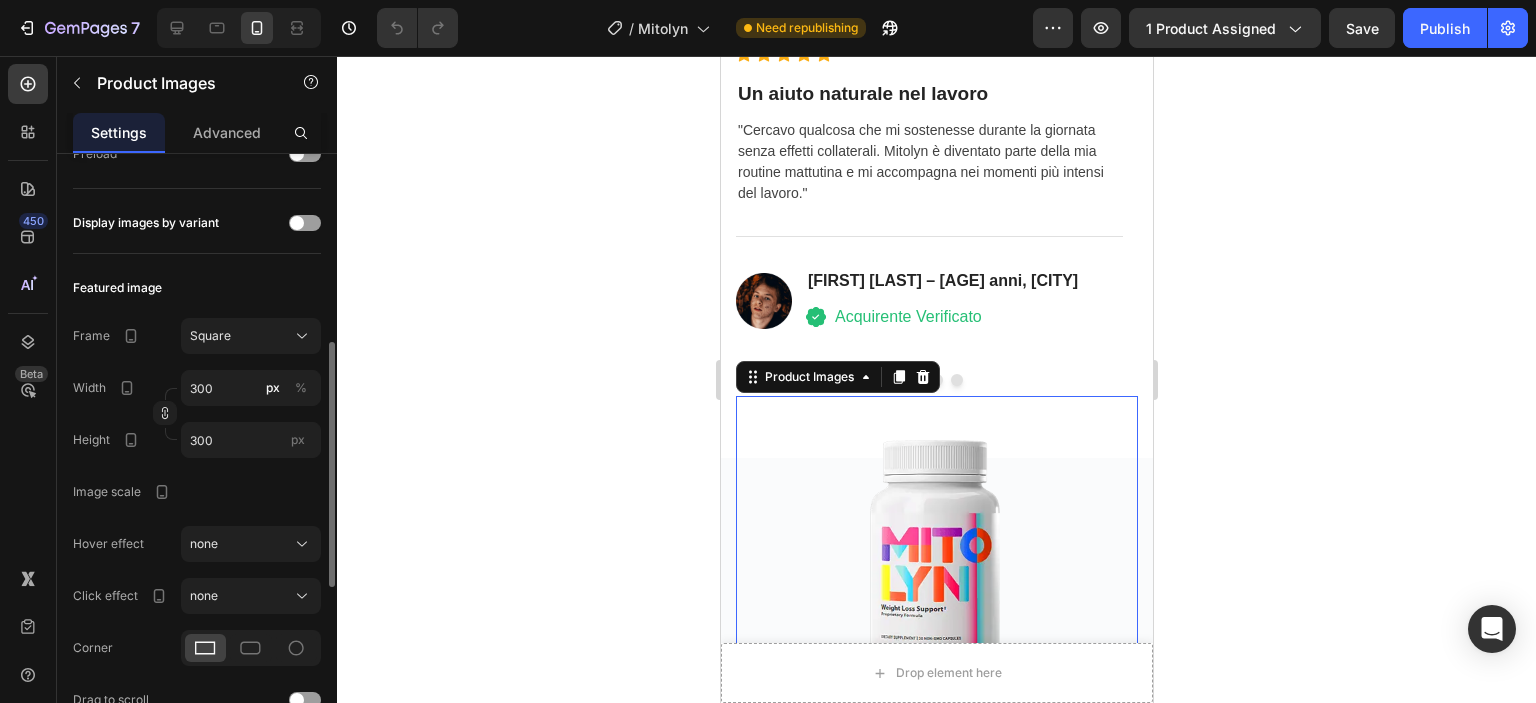scroll, scrollTop: 664, scrollLeft: 0, axis: vertical 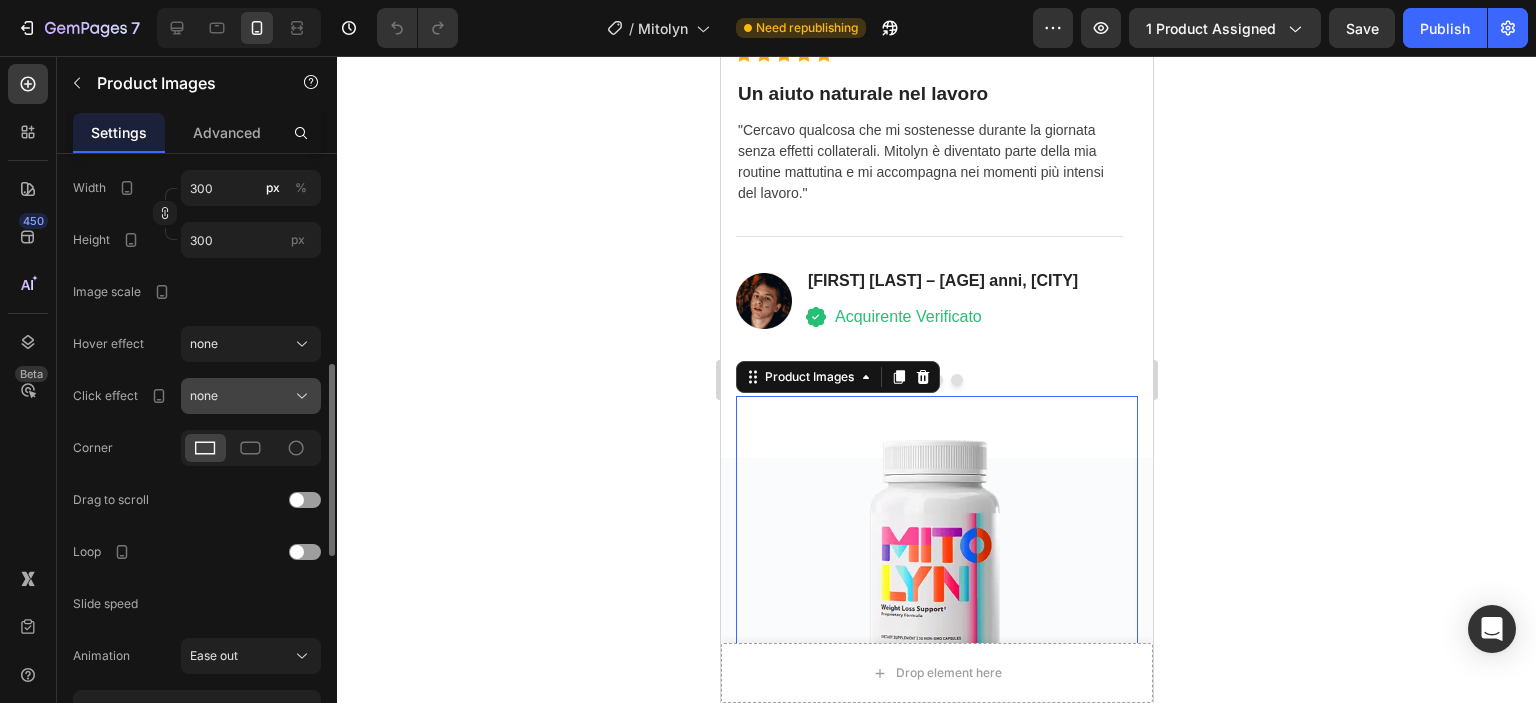 click 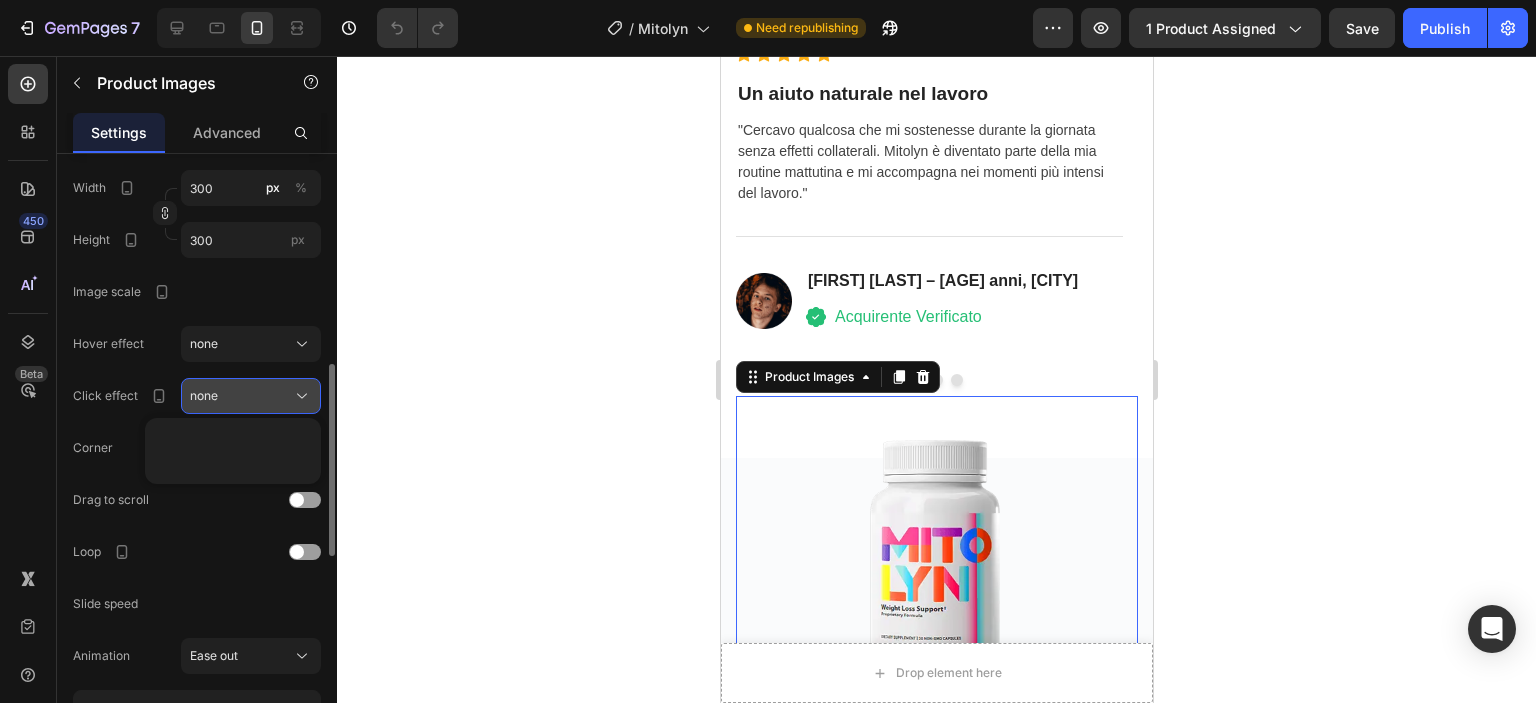 click 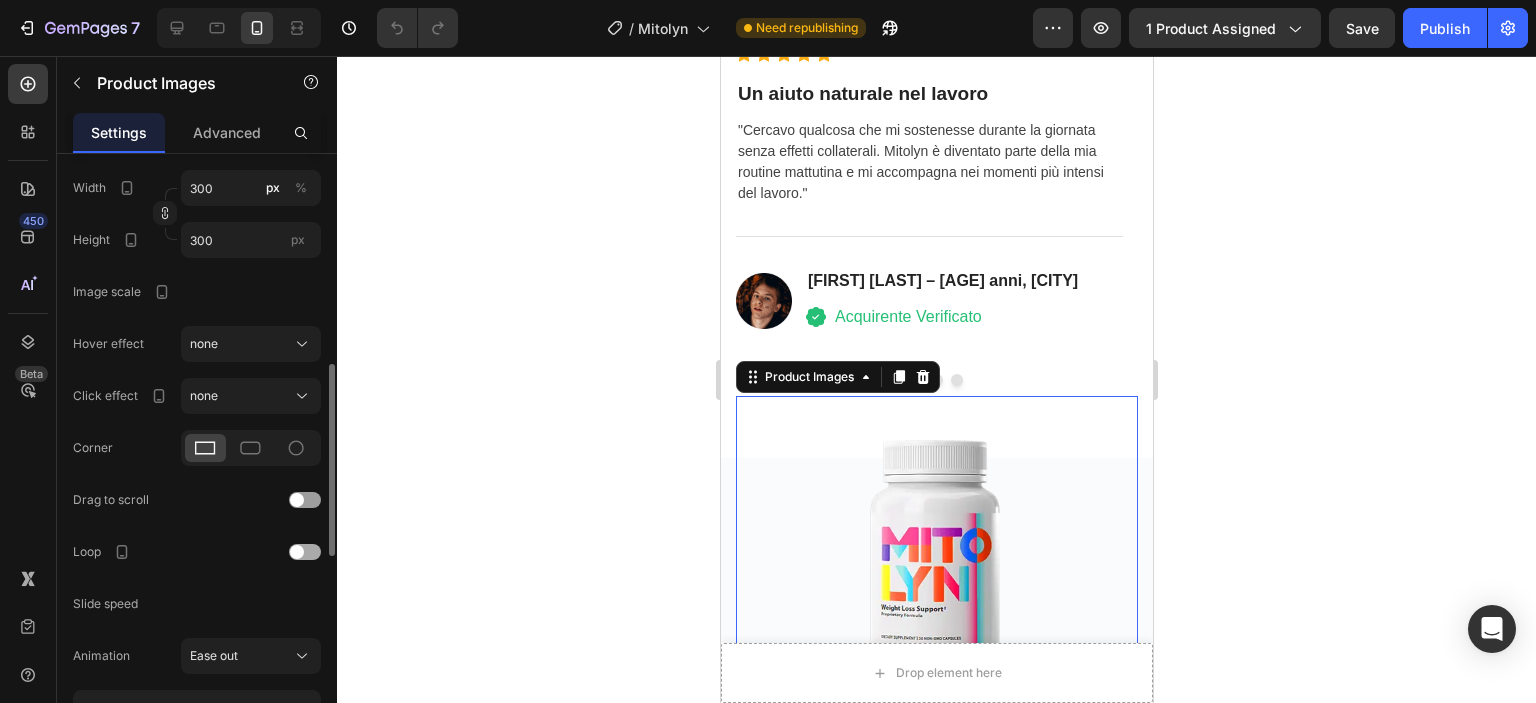 click at bounding box center (305, 552) 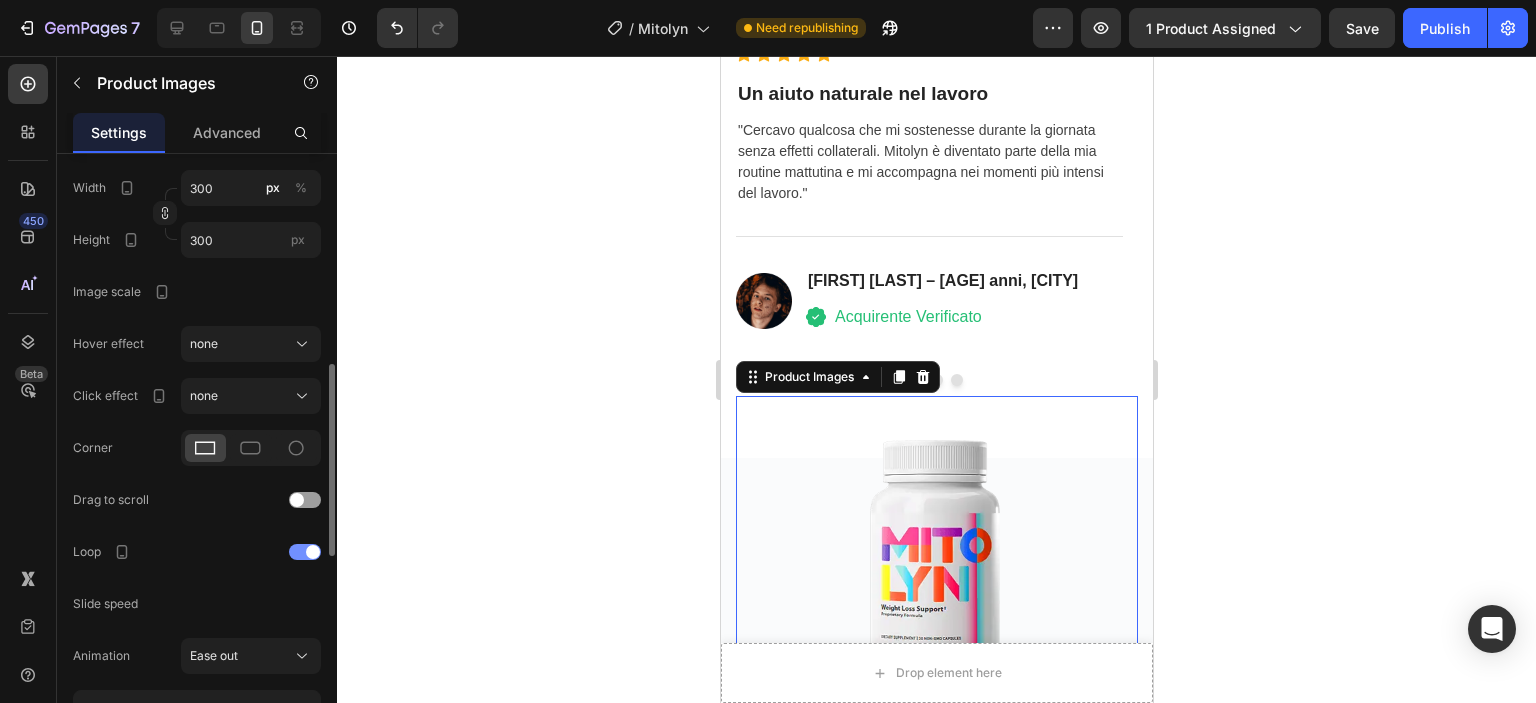 click at bounding box center [313, 552] 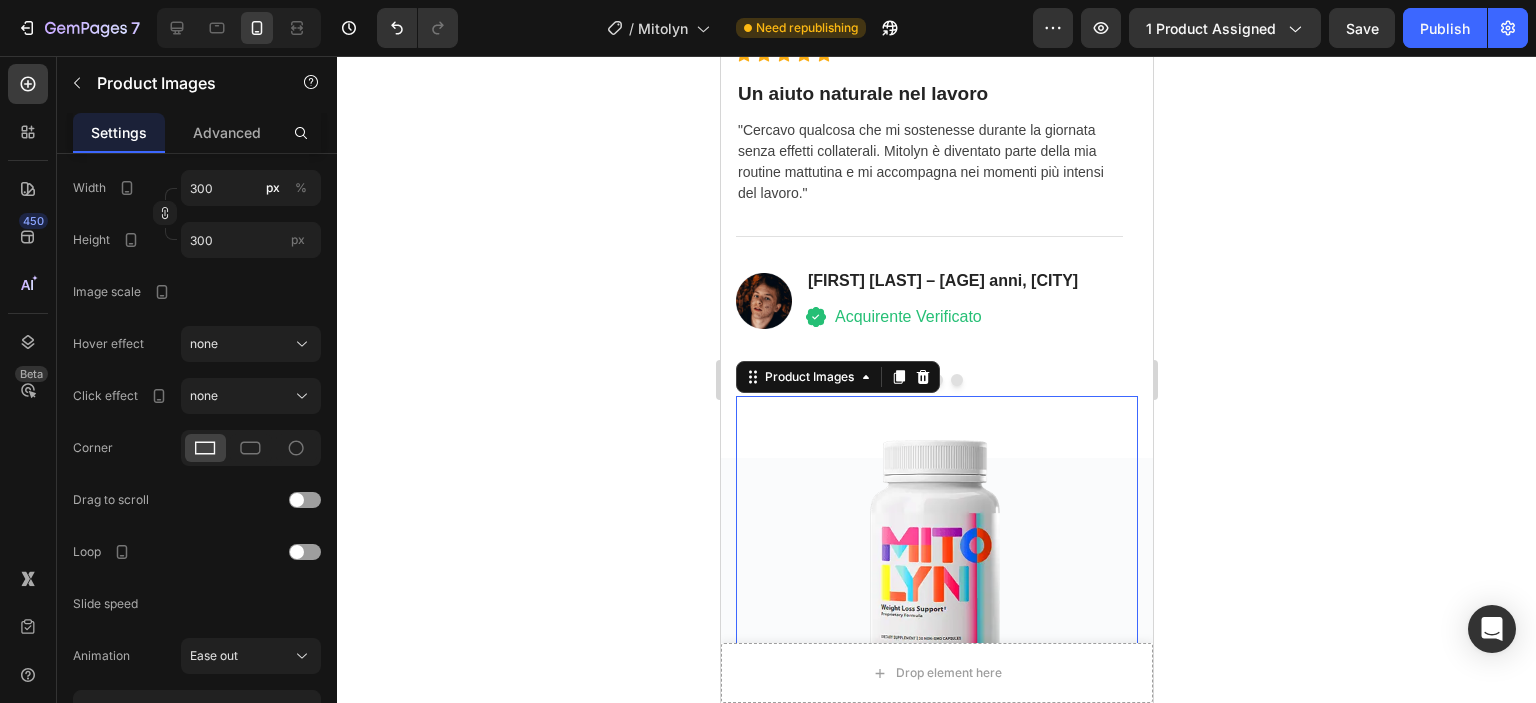 click 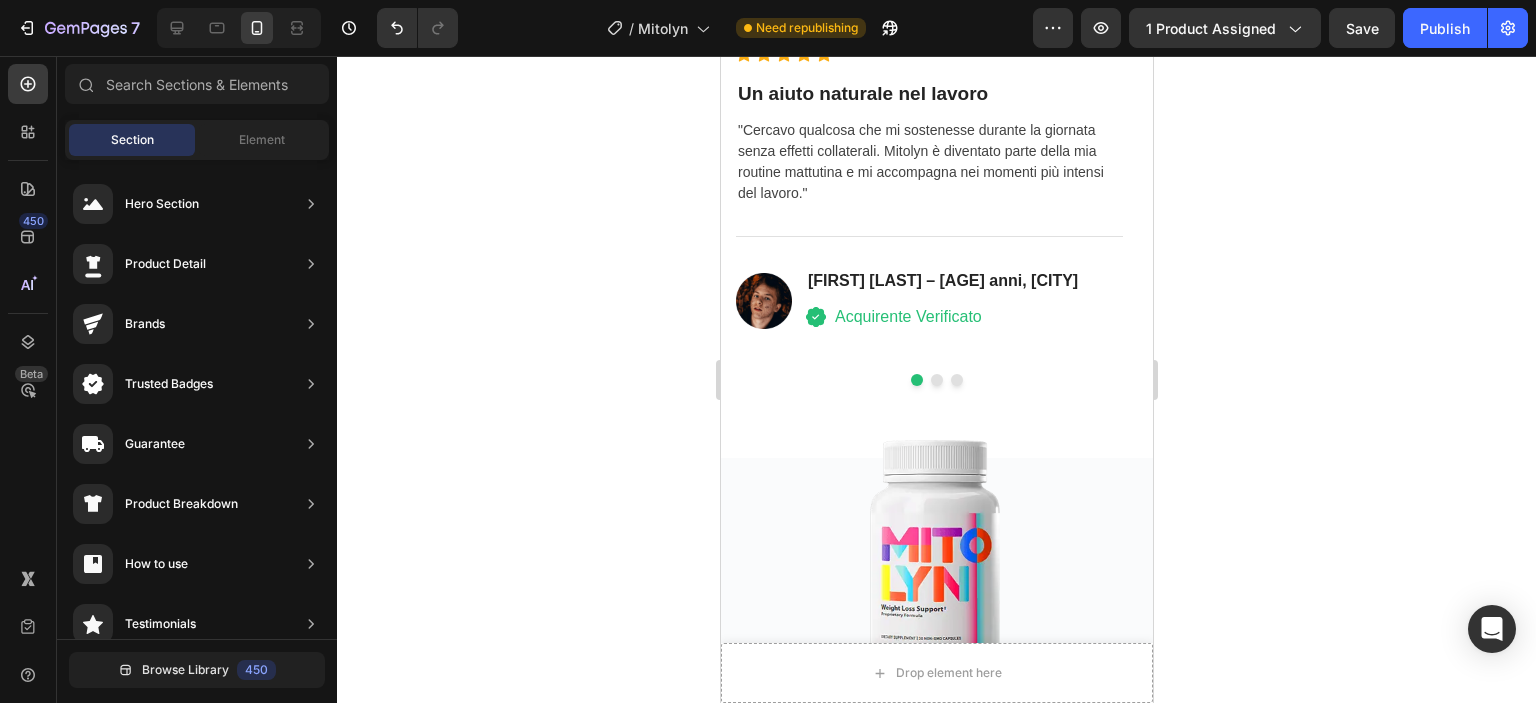 click 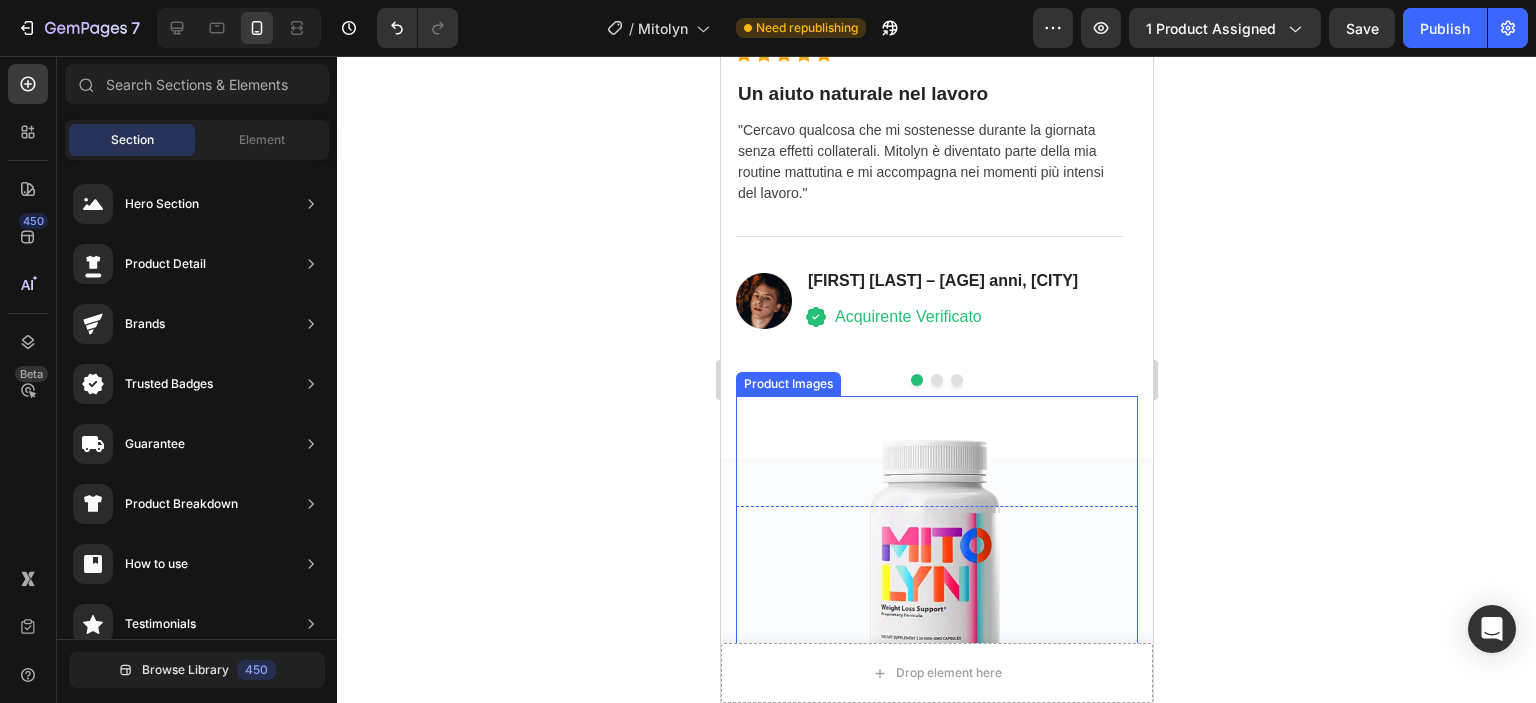 click at bounding box center [936, 546] 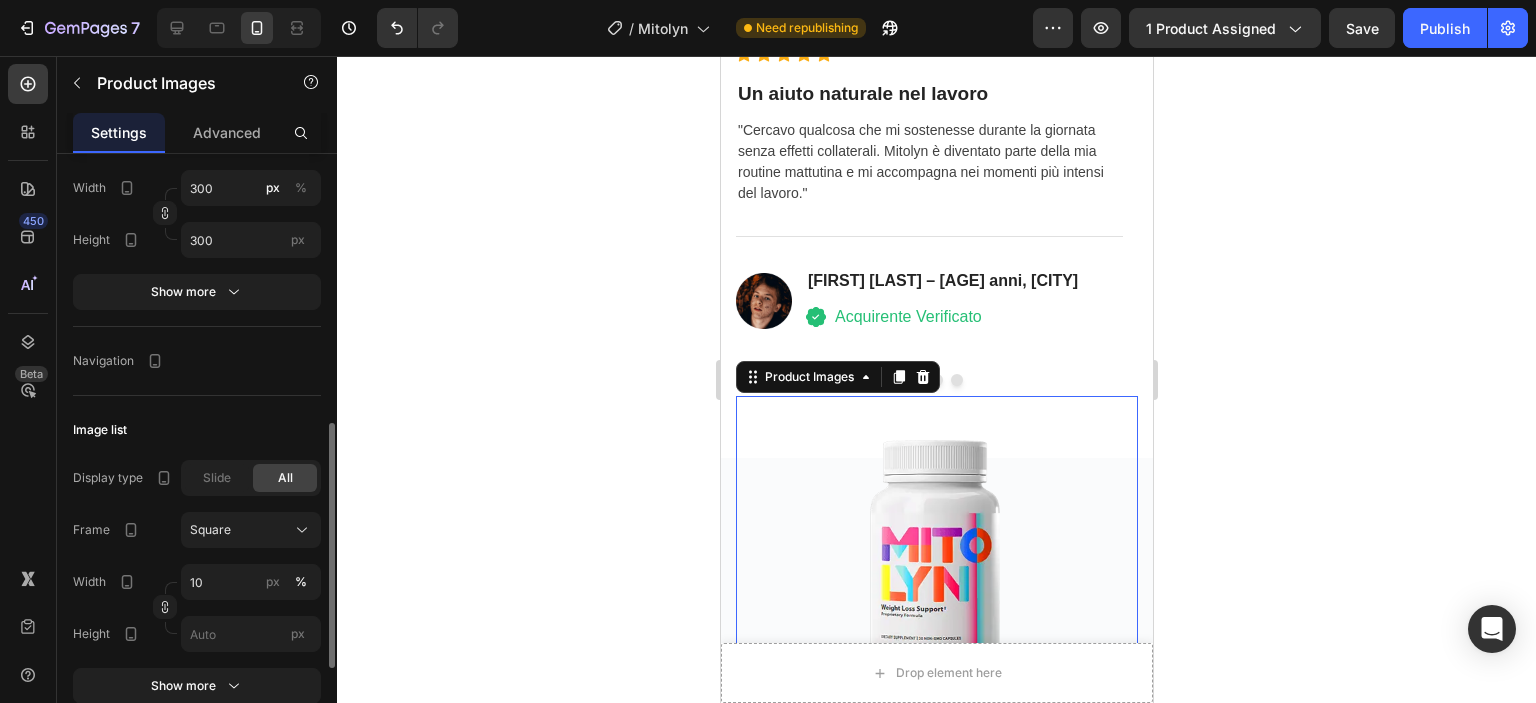 click on "Navigation" at bounding box center (197, 361) 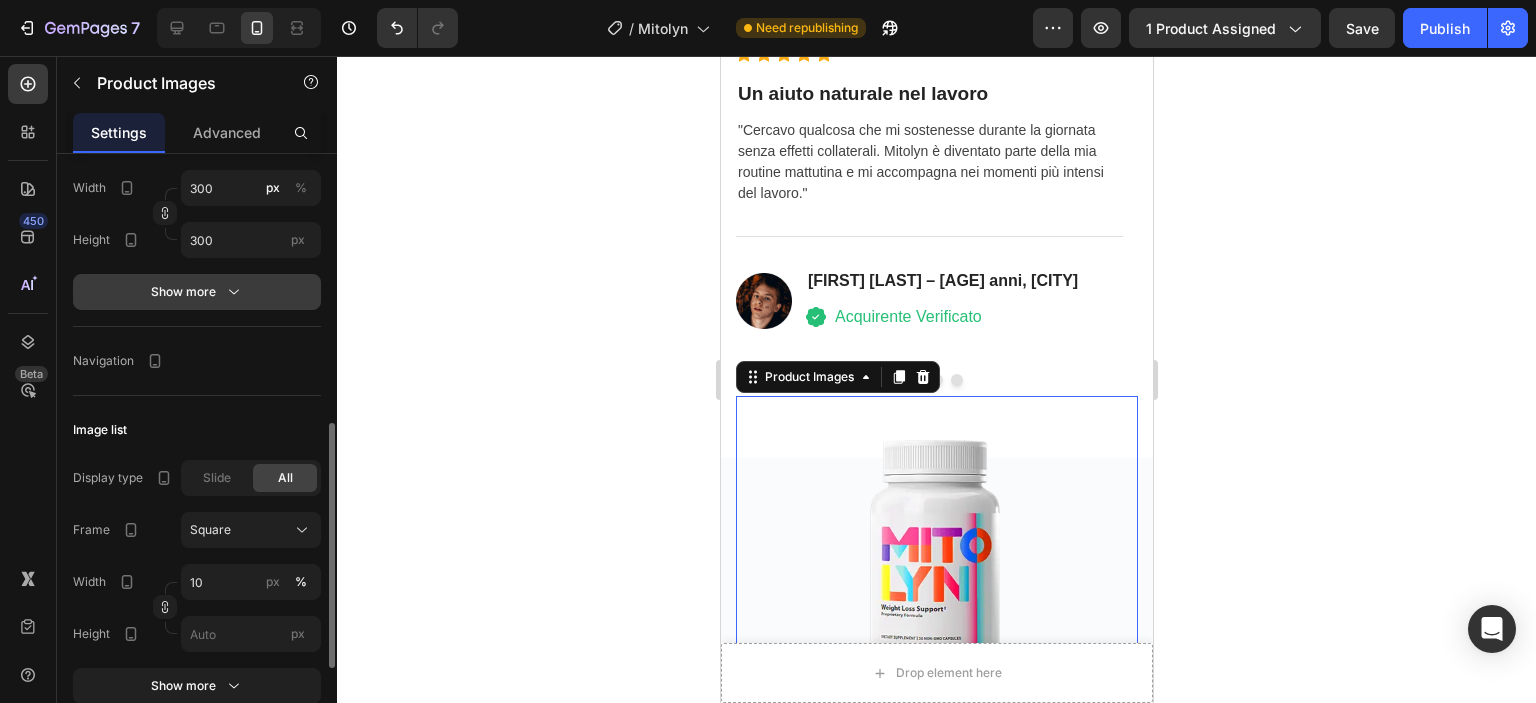 click on "Show more" at bounding box center [197, 292] 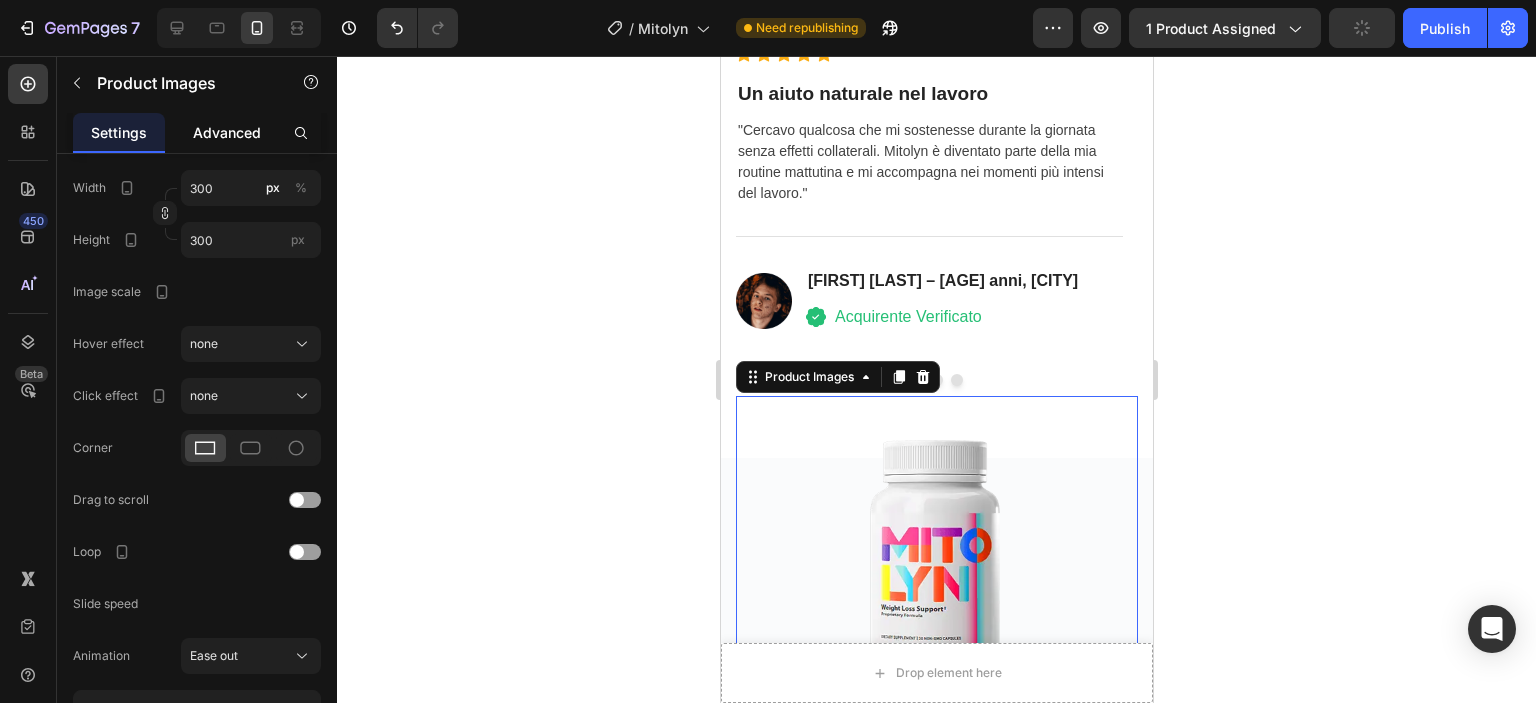 click on "Advanced" at bounding box center (227, 132) 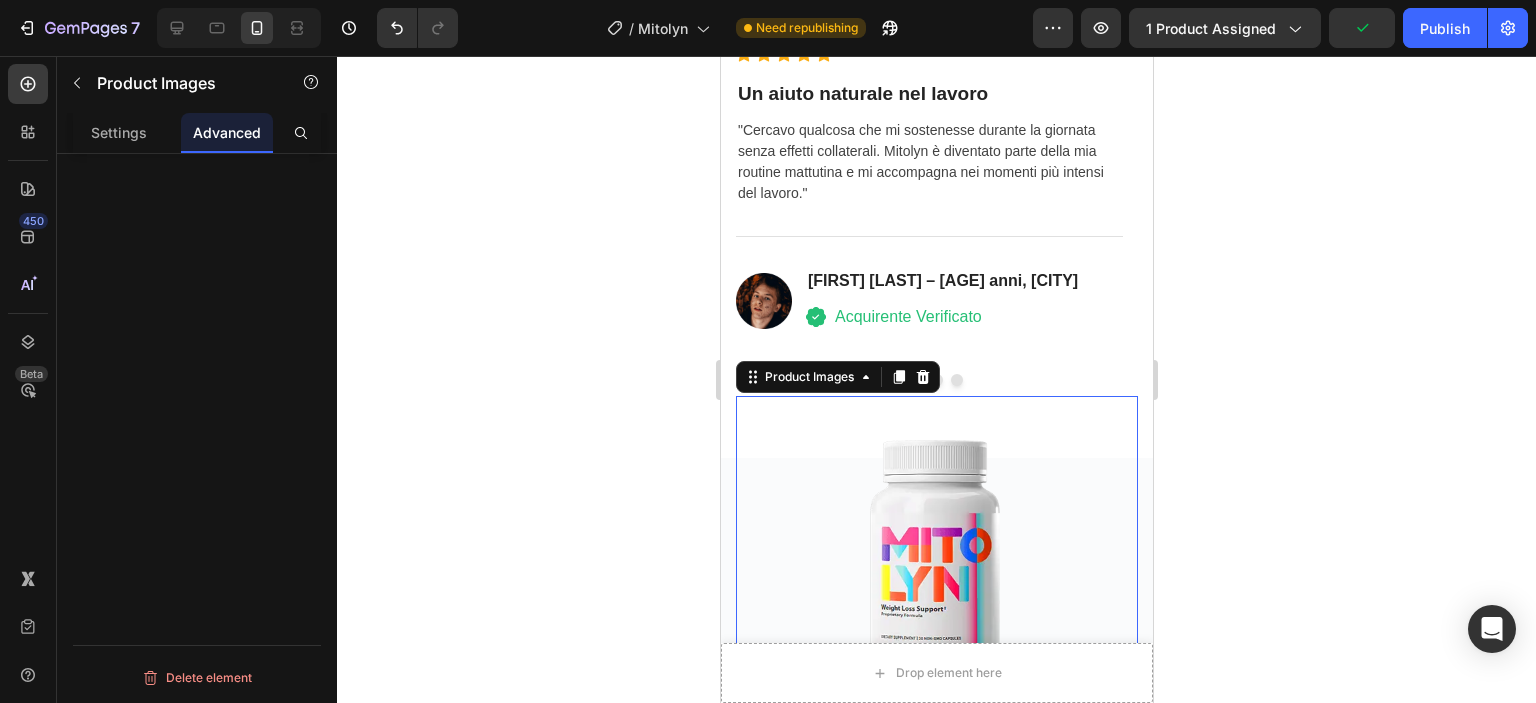 scroll, scrollTop: 0, scrollLeft: 0, axis: both 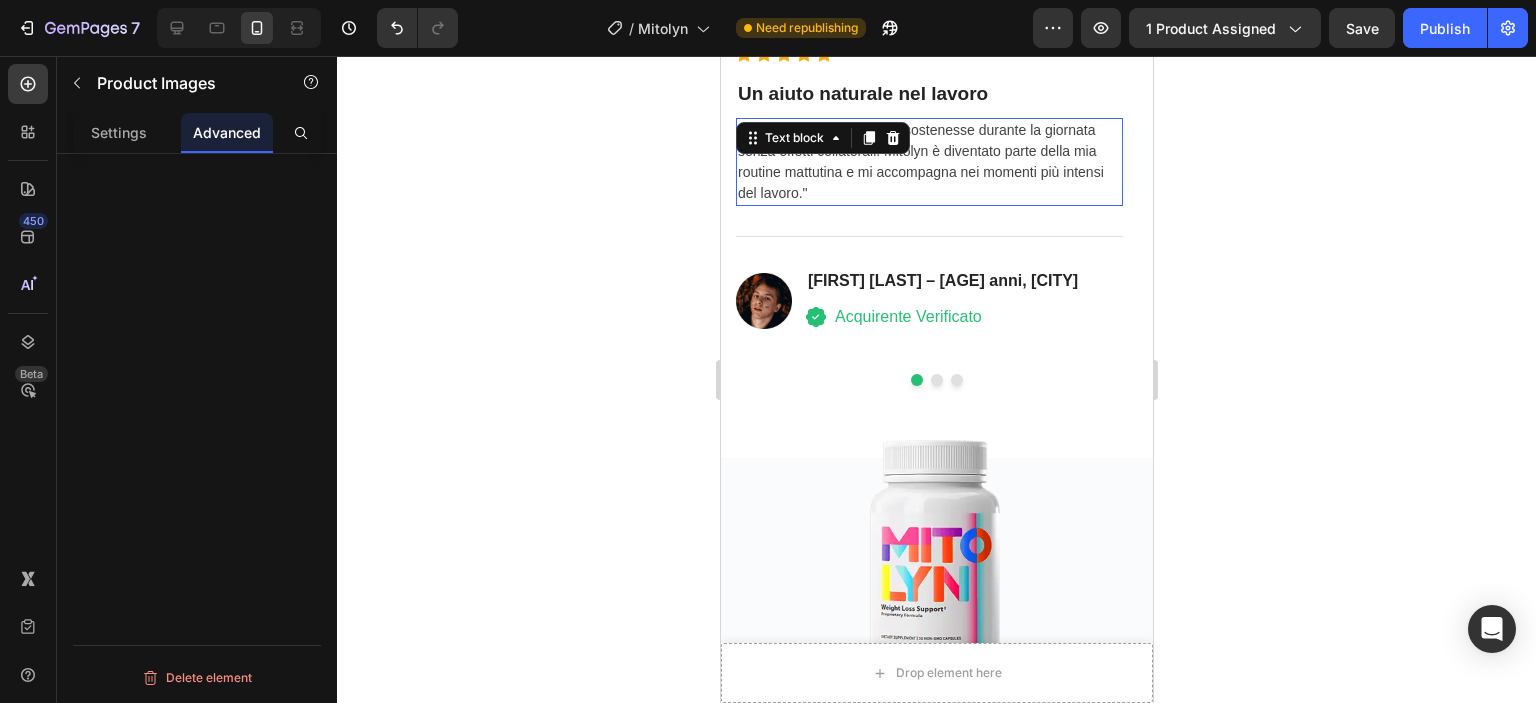 click on ""Cercavo qualcosa che mi sostenesse durante la giornata senza effetti collaterali. Mitolyn è diventato parte della mia routine mattutina e mi accompagna nei momenti più intensi del lavoro."" at bounding box center (928, 162) 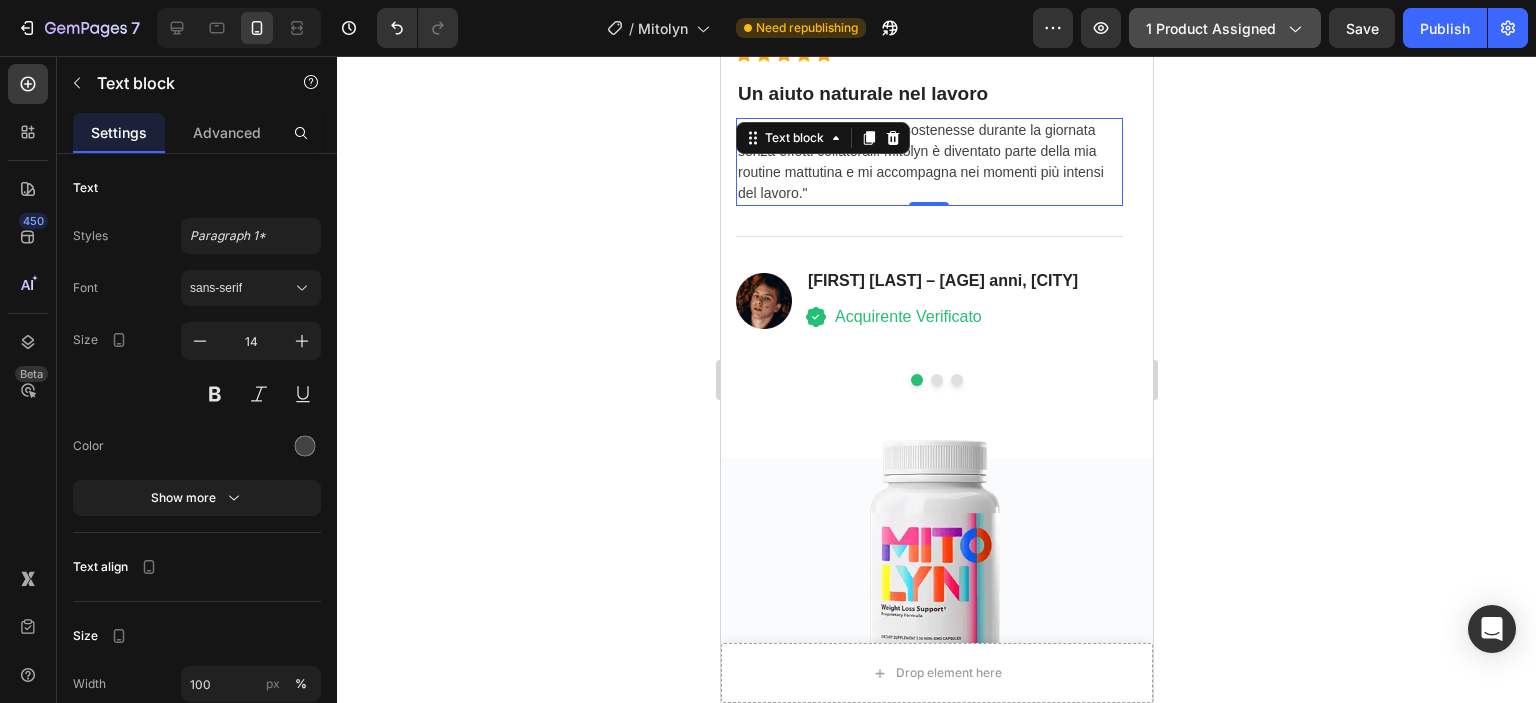 click 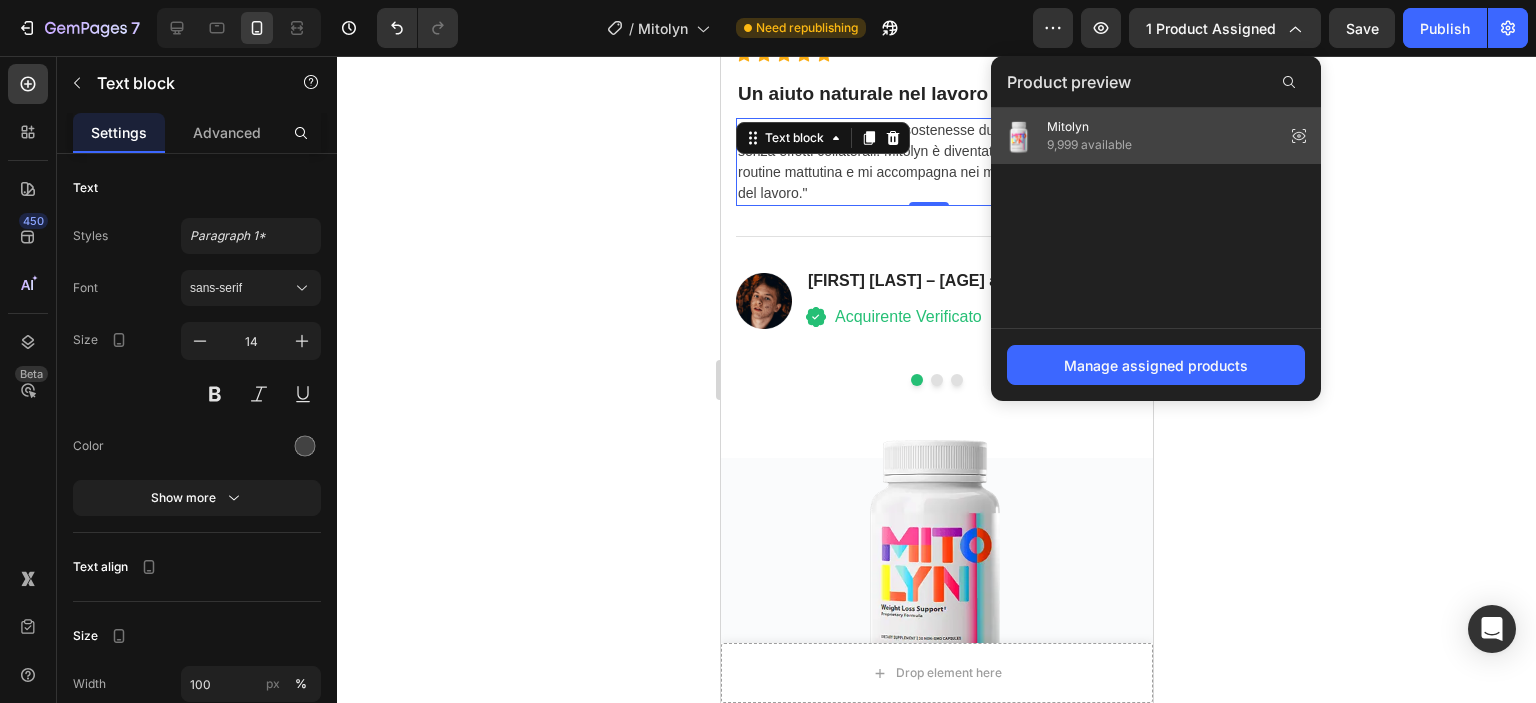 click on "Mitolyn 9,999 available" 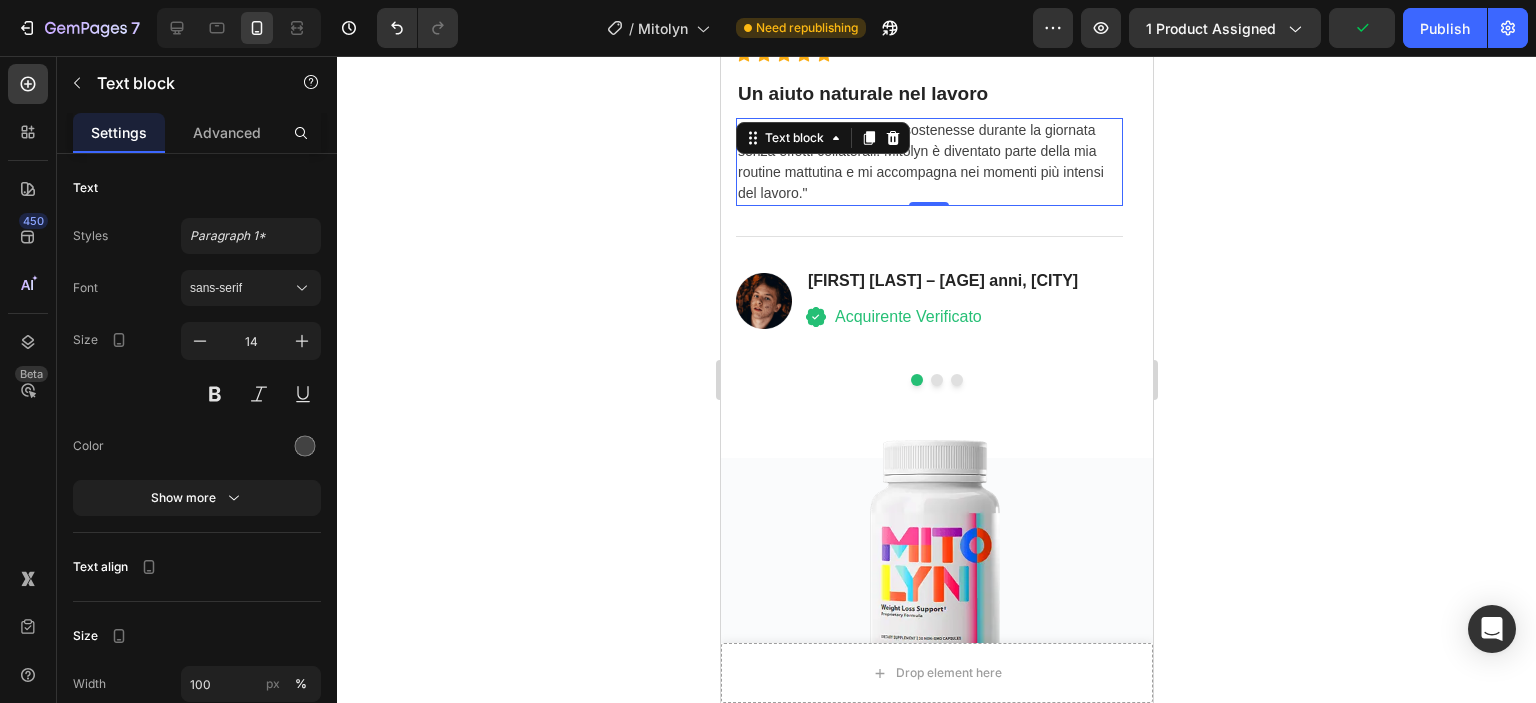 click 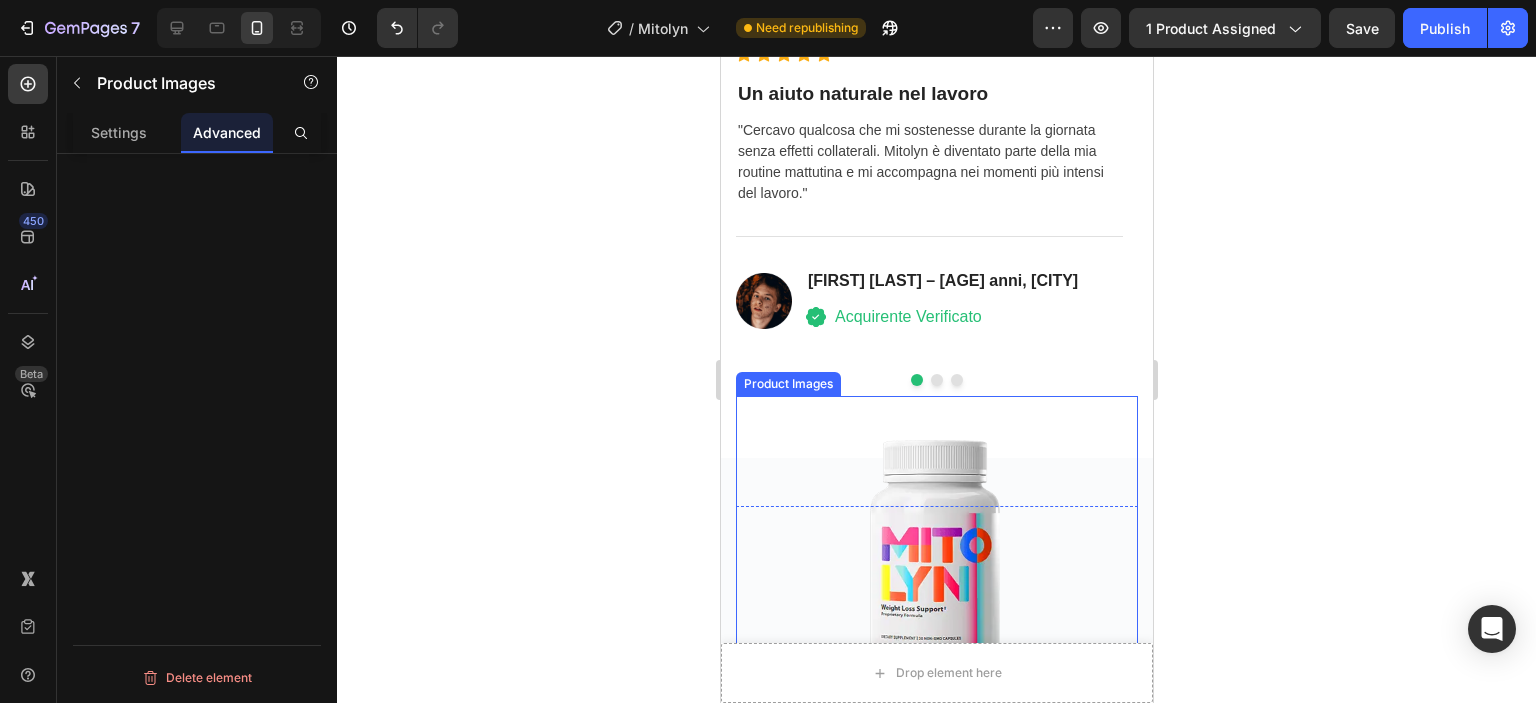 click at bounding box center (936, 546) 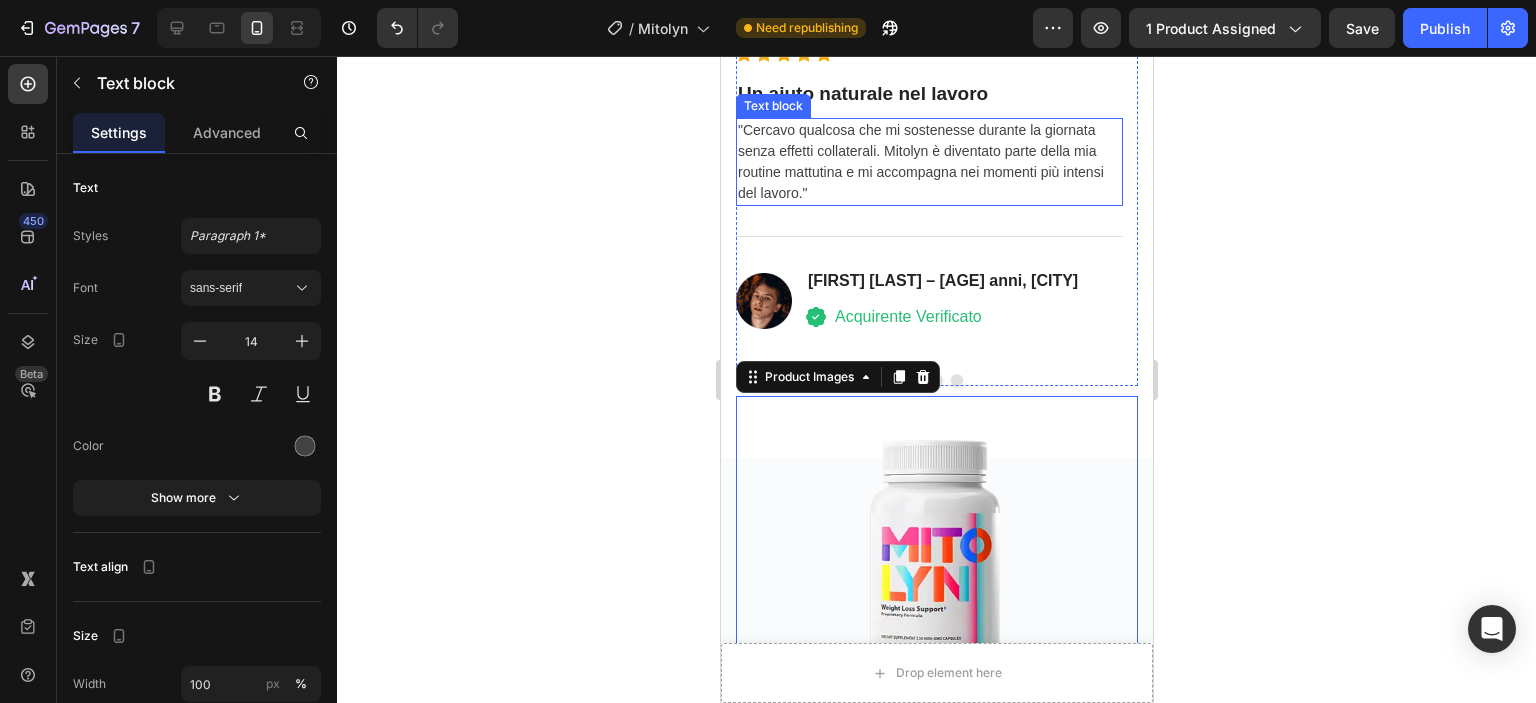 click on ""Cercavo qualcosa che mi sostenesse durante la giornata senza effetti collaterali. Mitolyn è diventato parte della mia routine mattutina e mi accompagna nei momenti più intensi del lavoro." Text block" at bounding box center (928, 162) 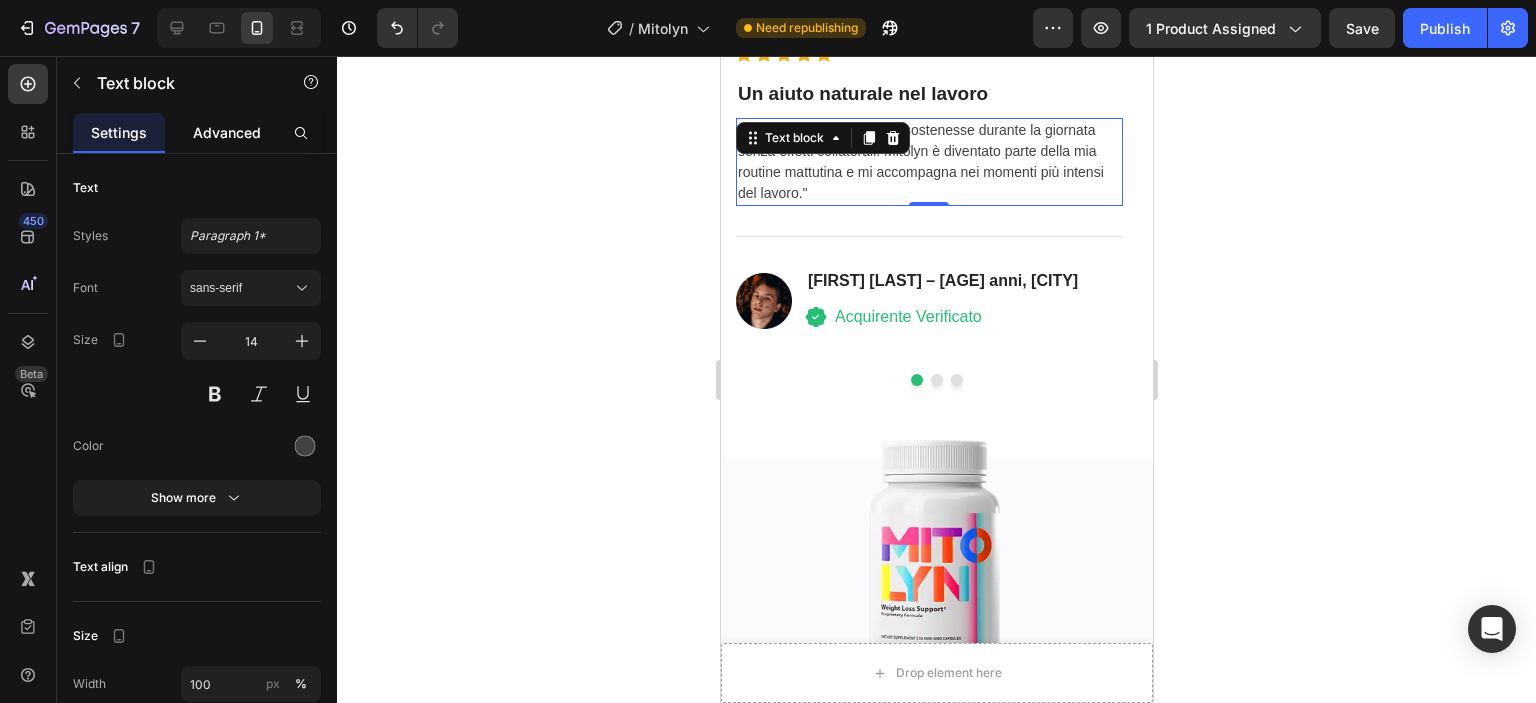 click on "Advanced" at bounding box center (227, 132) 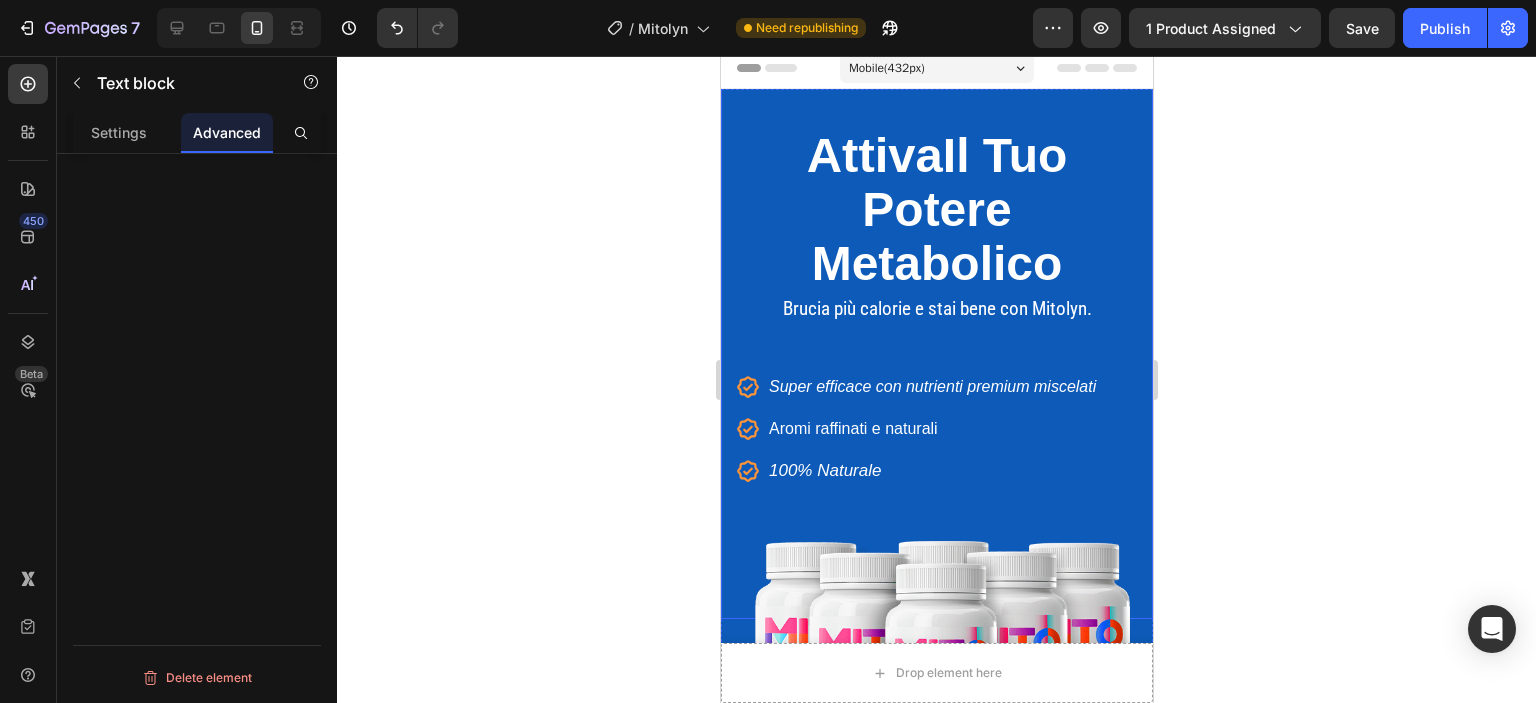 scroll, scrollTop: 0, scrollLeft: 0, axis: both 